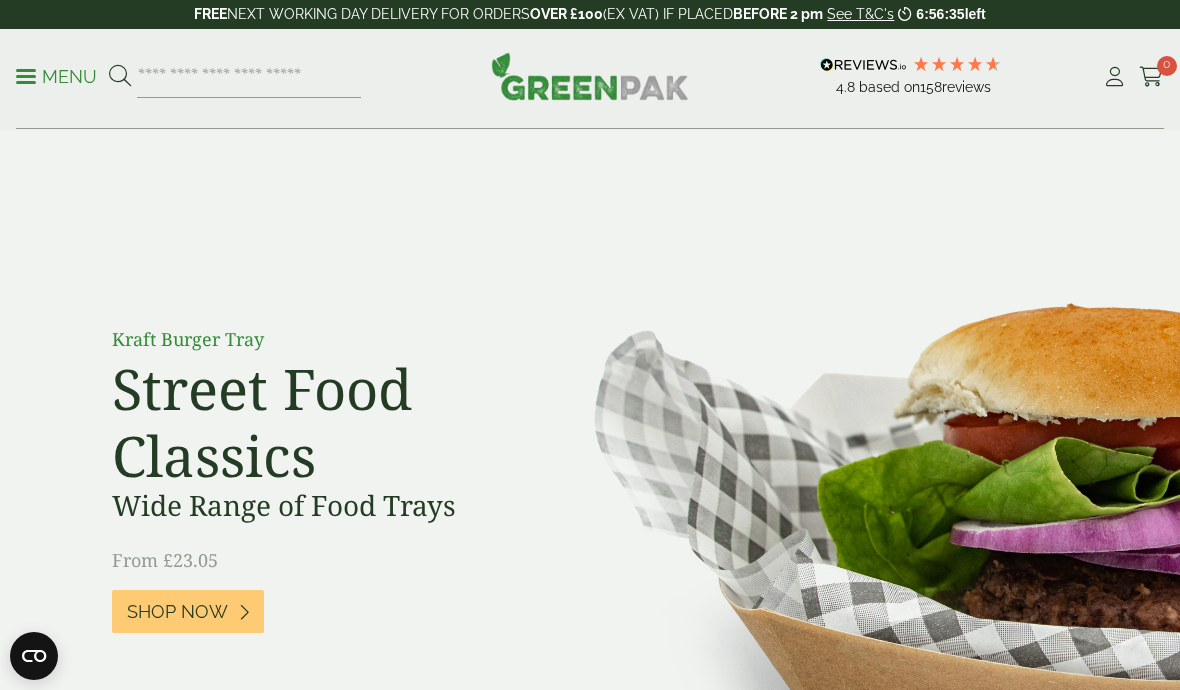 scroll, scrollTop: 11, scrollLeft: 0, axis: vertical 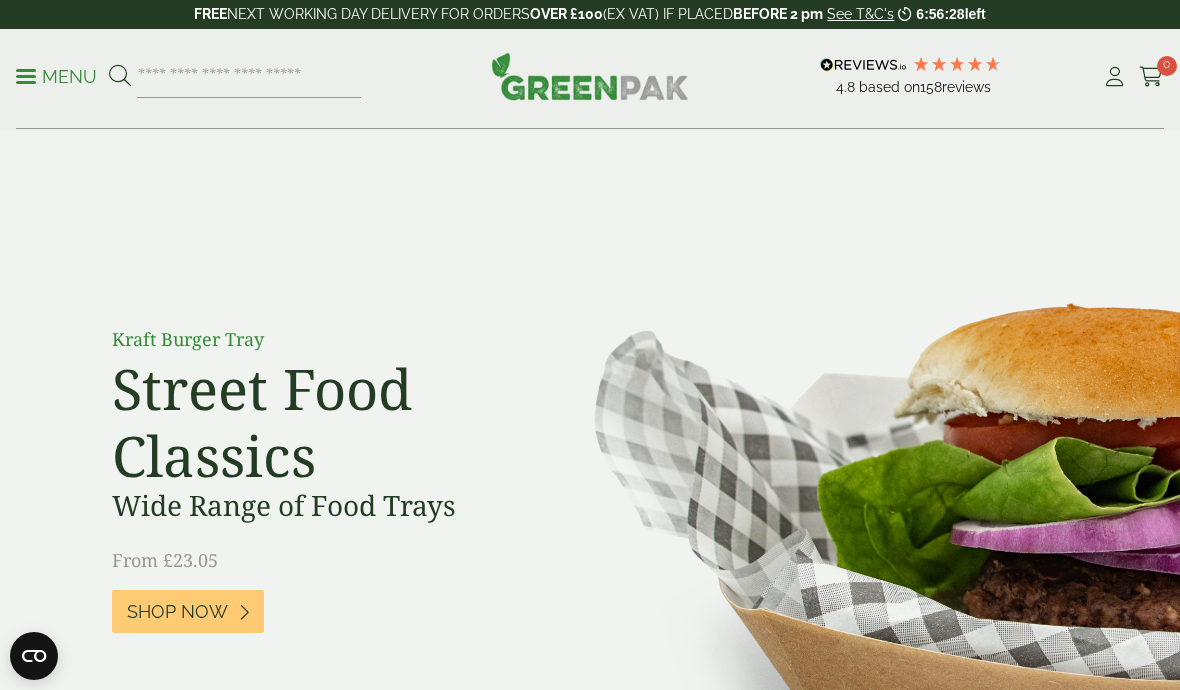 click on "My Account" at bounding box center (1114, 77) 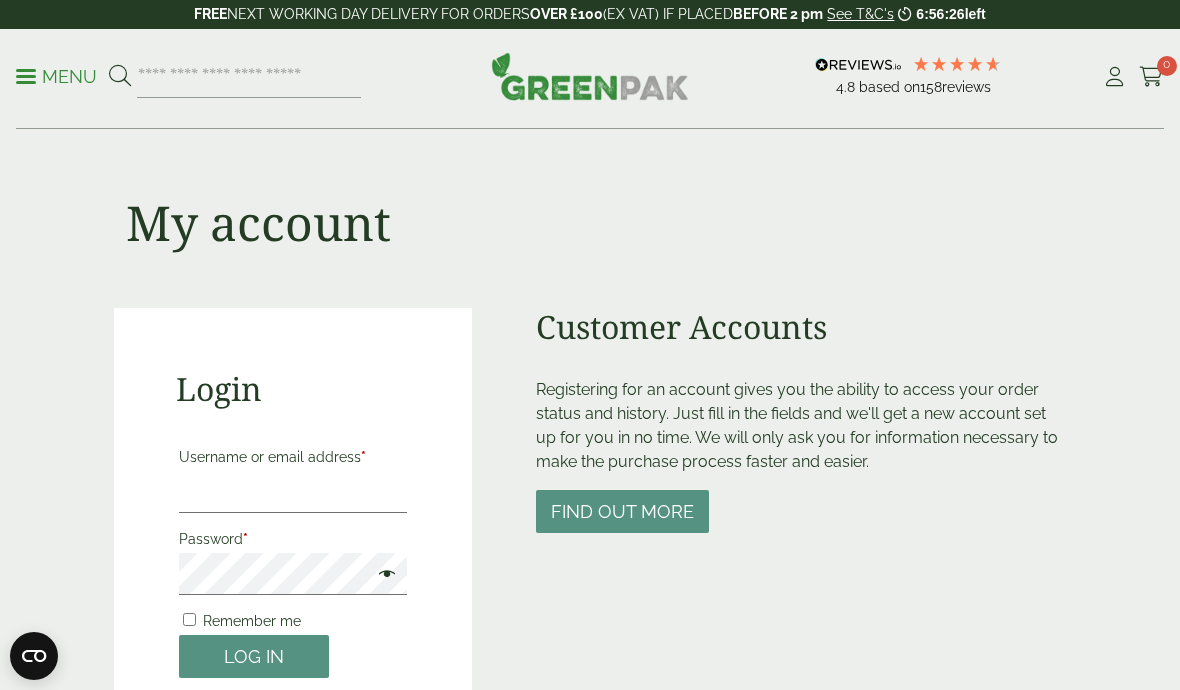 scroll, scrollTop: 325, scrollLeft: 0, axis: vertical 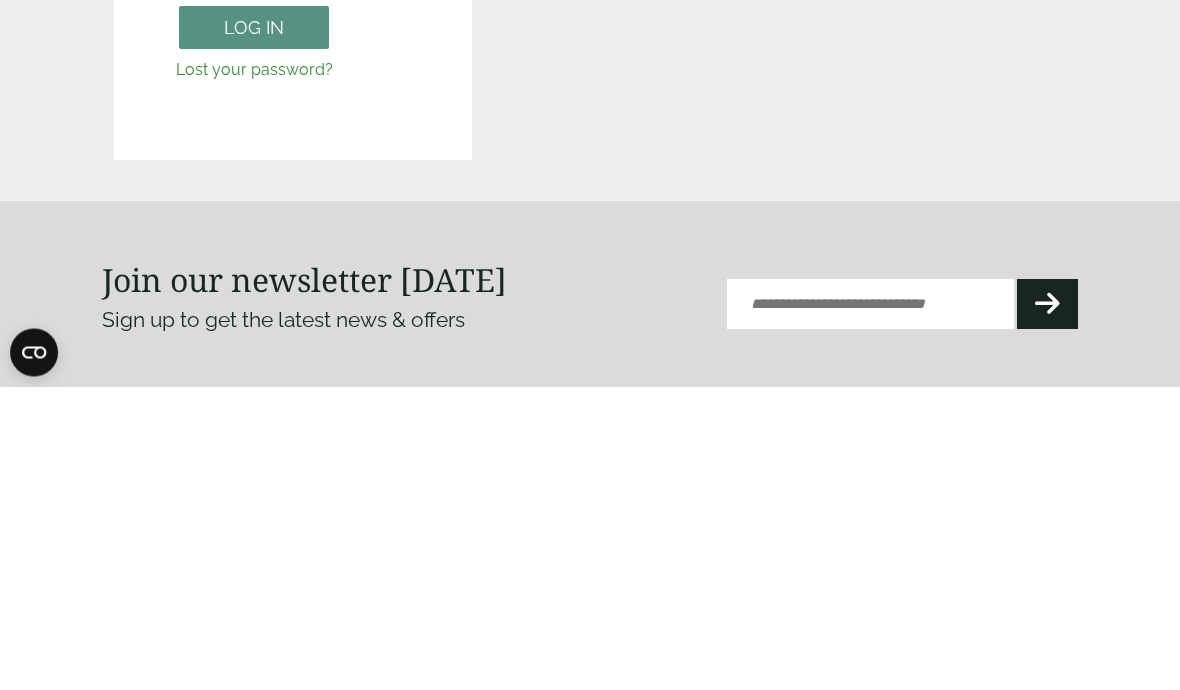 type on "**********" 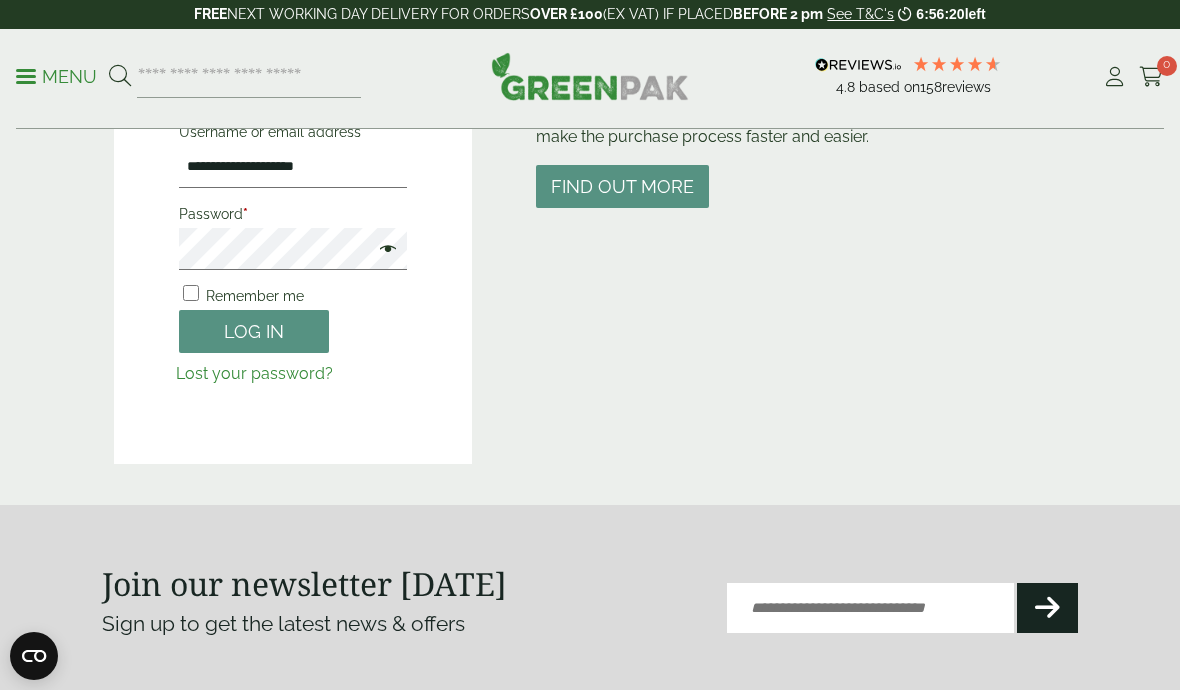 click on "Log in" at bounding box center (254, 331) 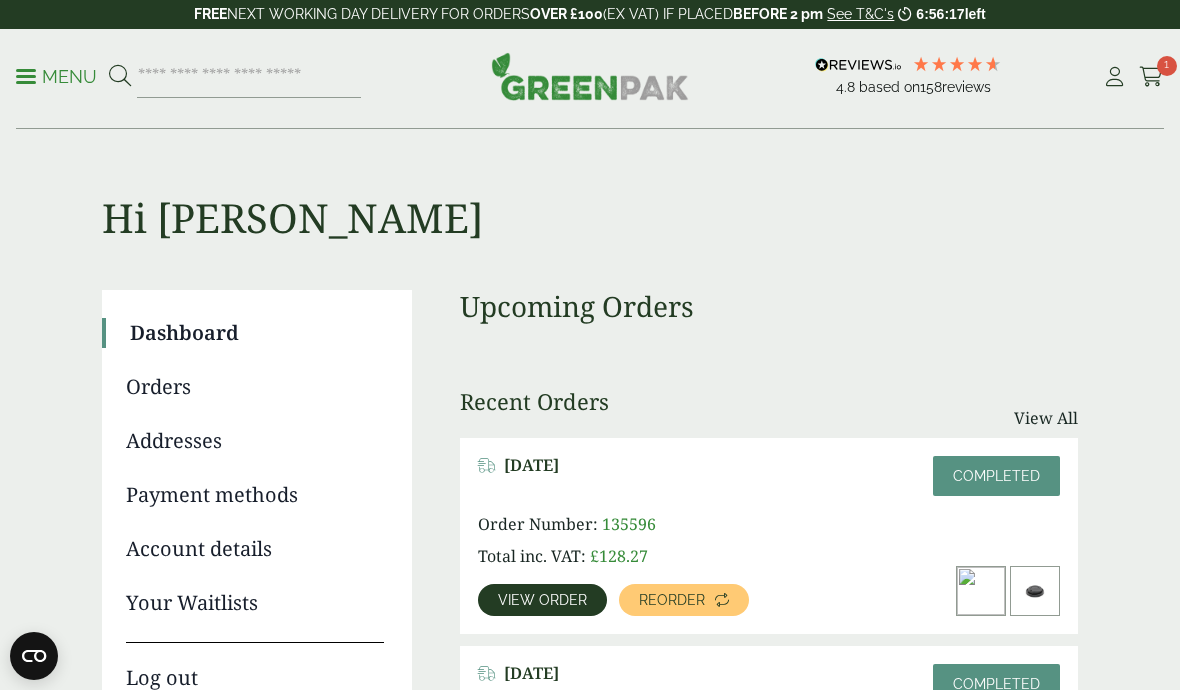 scroll, scrollTop: 0, scrollLeft: 0, axis: both 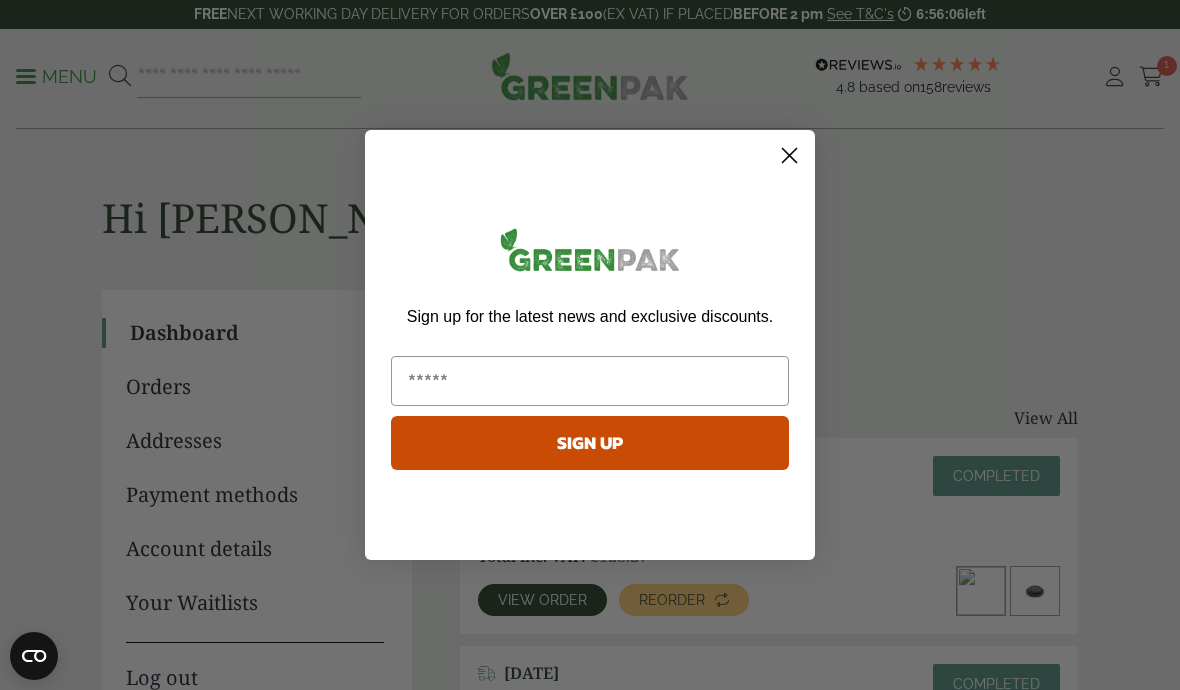click 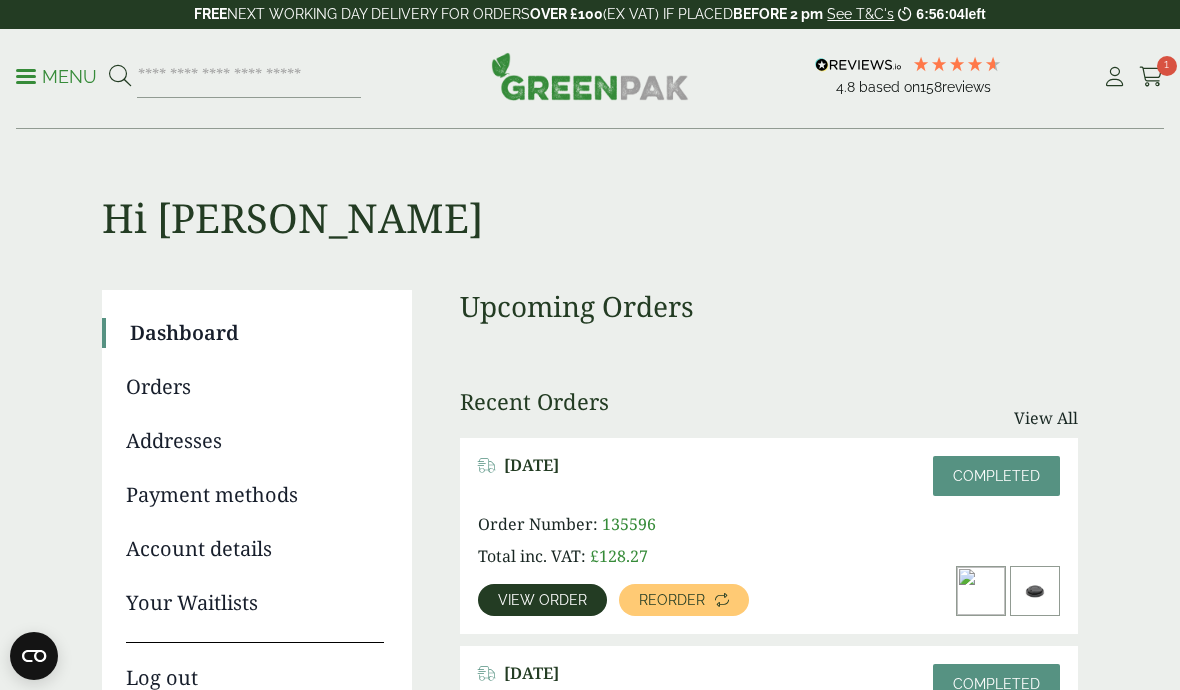 click on "Menu" at bounding box center [56, 75] 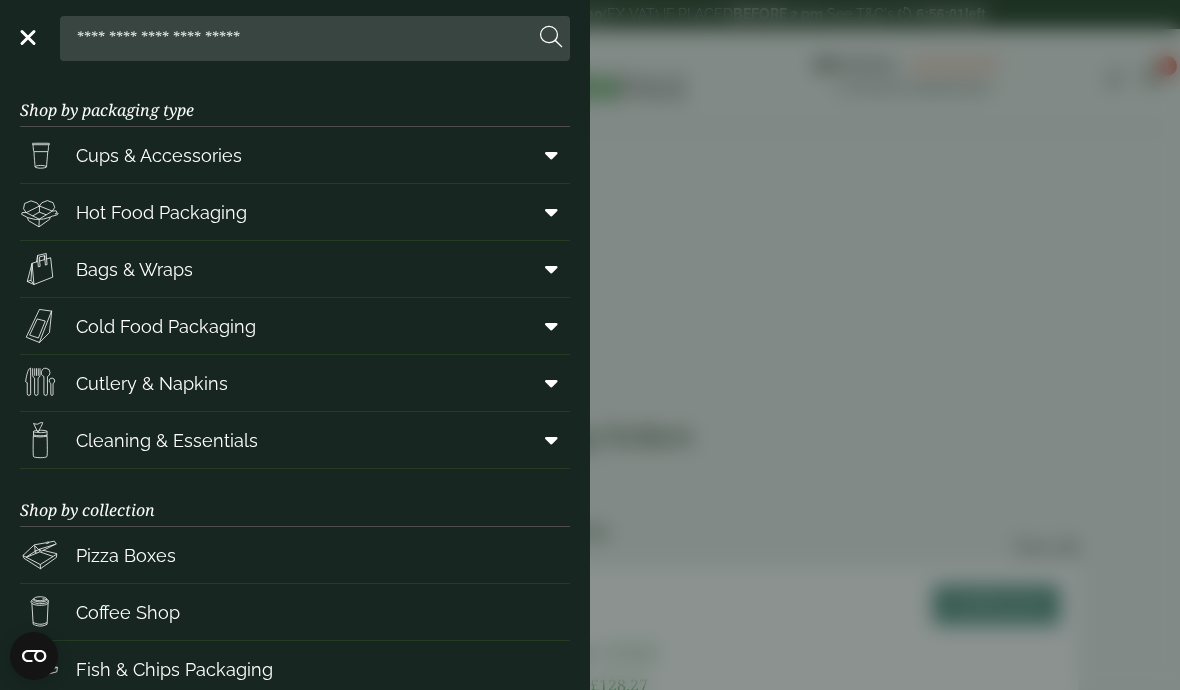 click on "Close
Shop by packaging type
Cups & Accessories
Hot Drink Paper Cups
Smoothie Cups
Pint & Half Pint Glasses
Hiball Glasses
Shot Glasses
Stemmed Glasses
Tumblers Glasses
Carafes & Jugs
In-cup Drinks
Coca Cola Cups
Green Effect
Single Wall Cups
Hot Food Packaging
Food Trays
Hotdog Trays
Deli Boxes
On The Go Boxes
Chicken Boxes
Clamshell Boxes
Burger Boxes
Pizza Boxes
Kraft Bowls" at bounding box center (590, 345) 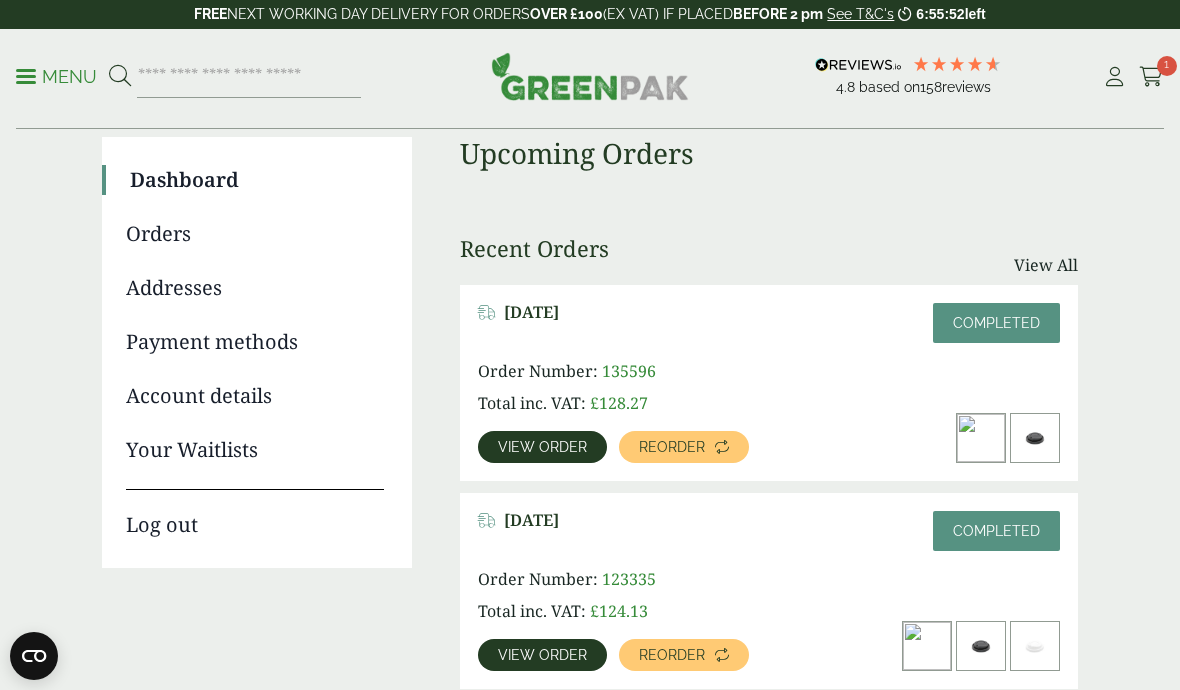 scroll, scrollTop: 185, scrollLeft: 0, axis: vertical 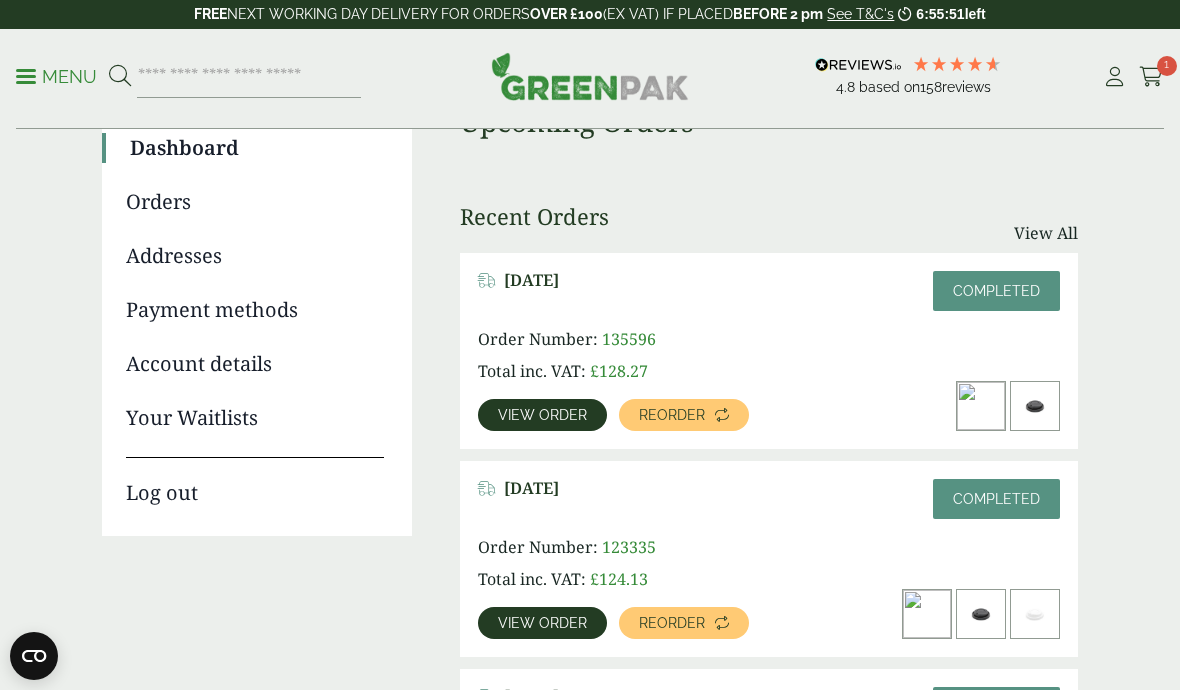 click on "View order" at bounding box center [542, 415] 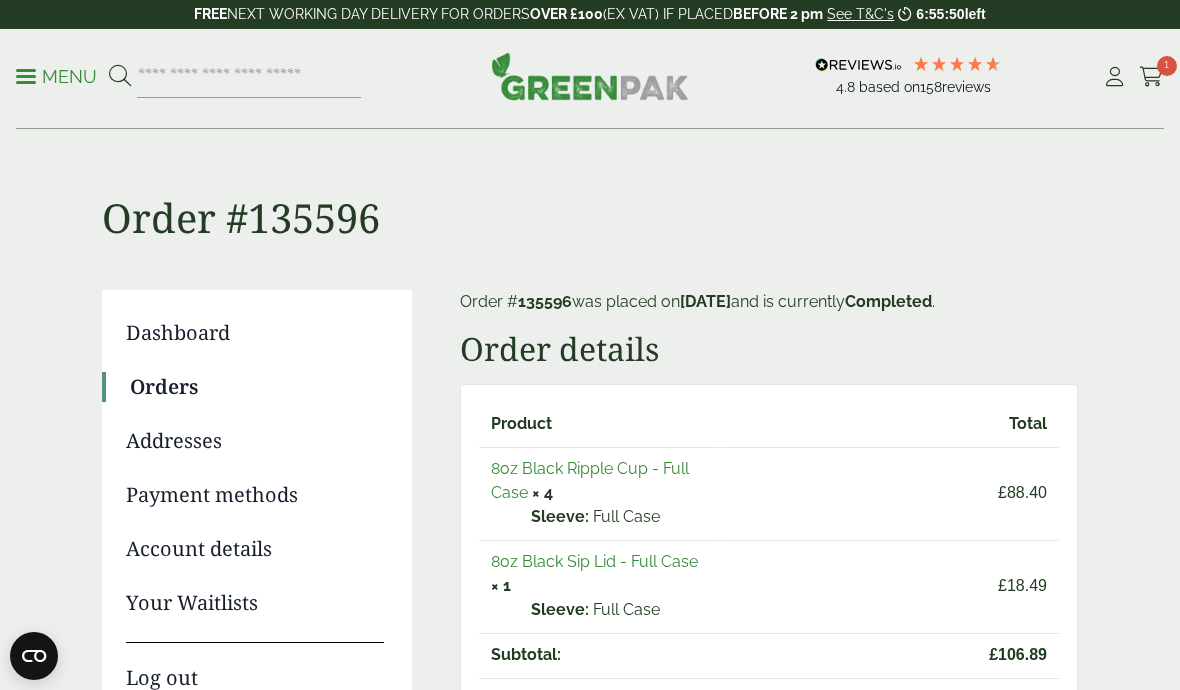 scroll, scrollTop: 69, scrollLeft: 0, axis: vertical 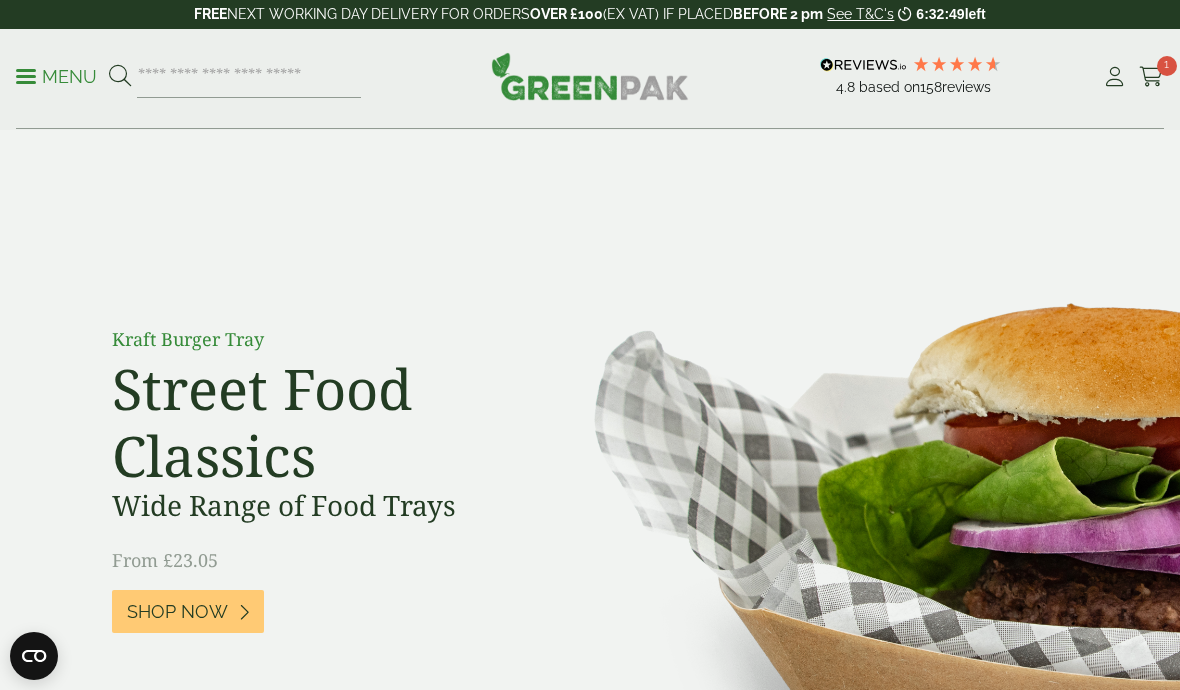 click on "Menu" at bounding box center [56, 75] 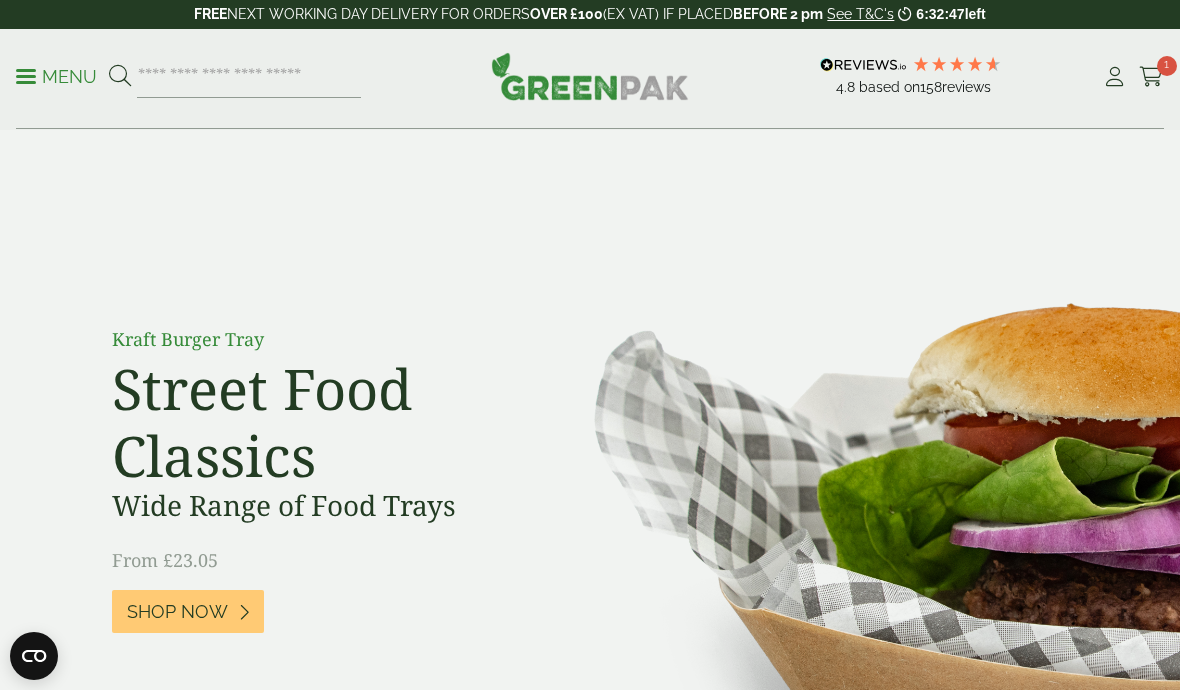 click on "Menu" at bounding box center (188, 77) 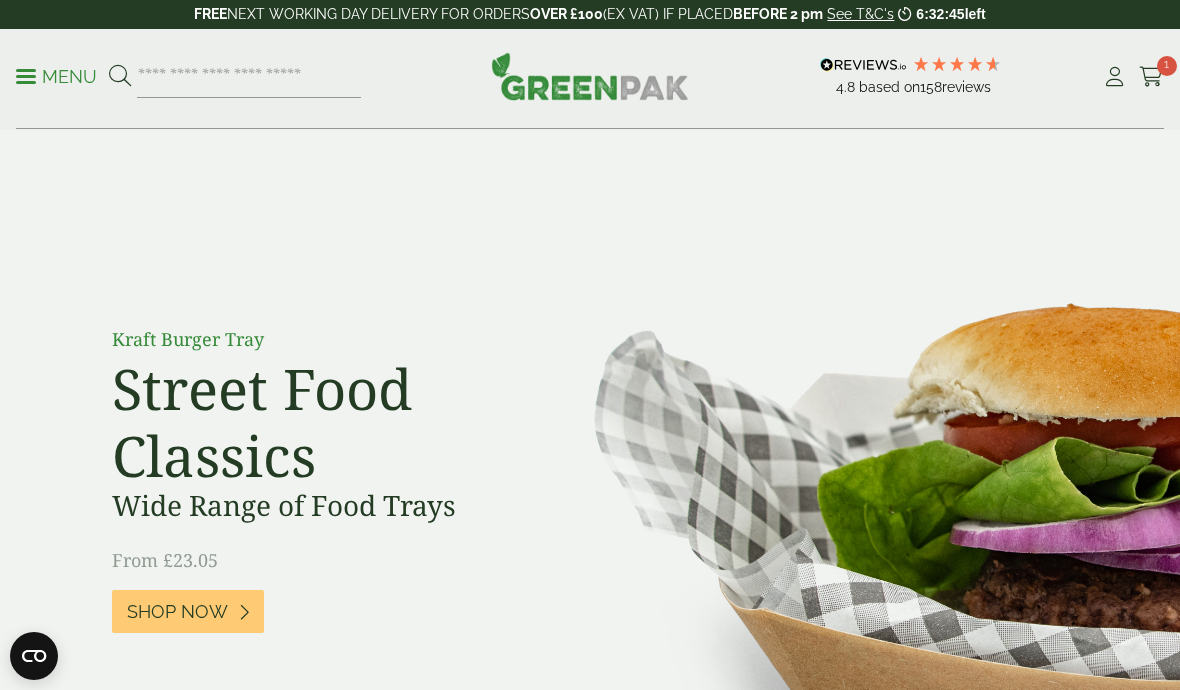 click on "1" at bounding box center [1167, 66] 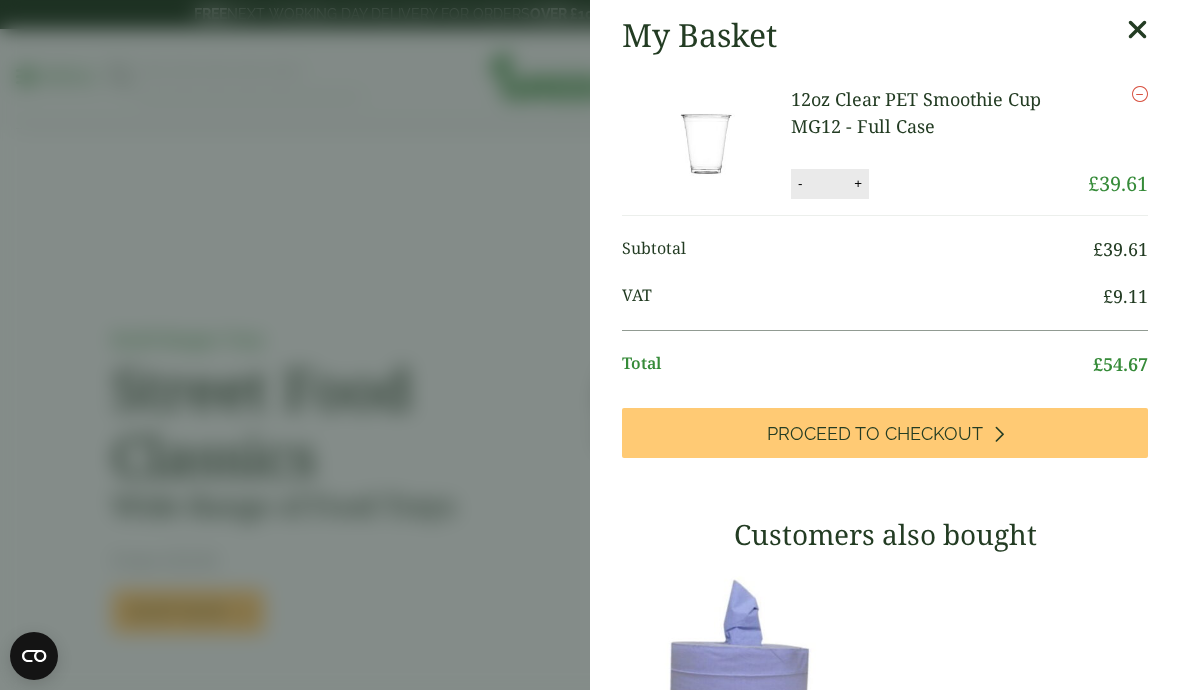 click at bounding box center [1137, 30] 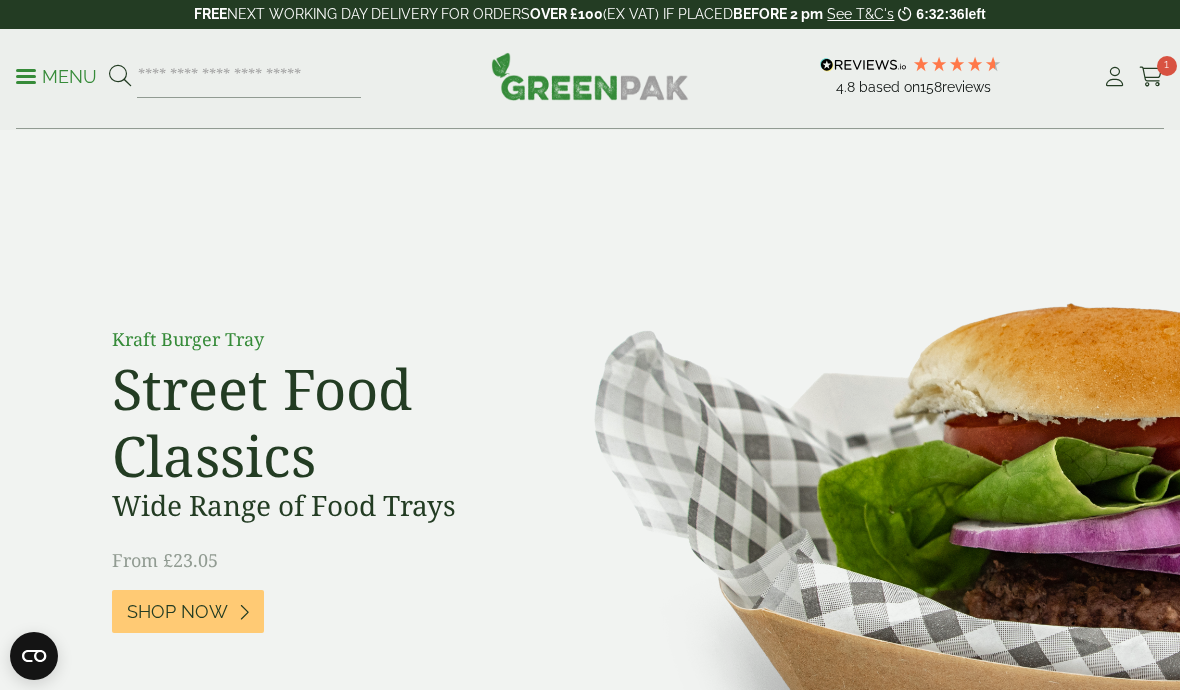 click at bounding box center (1151, 77) 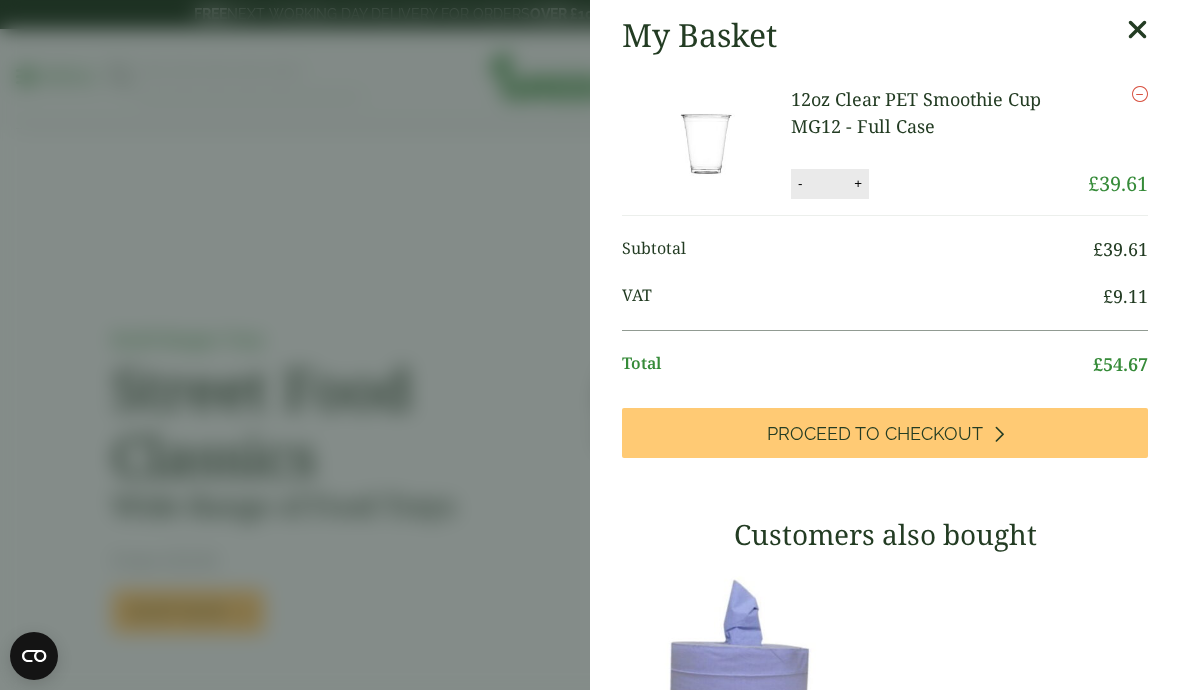 click at bounding box center [1140, 94] 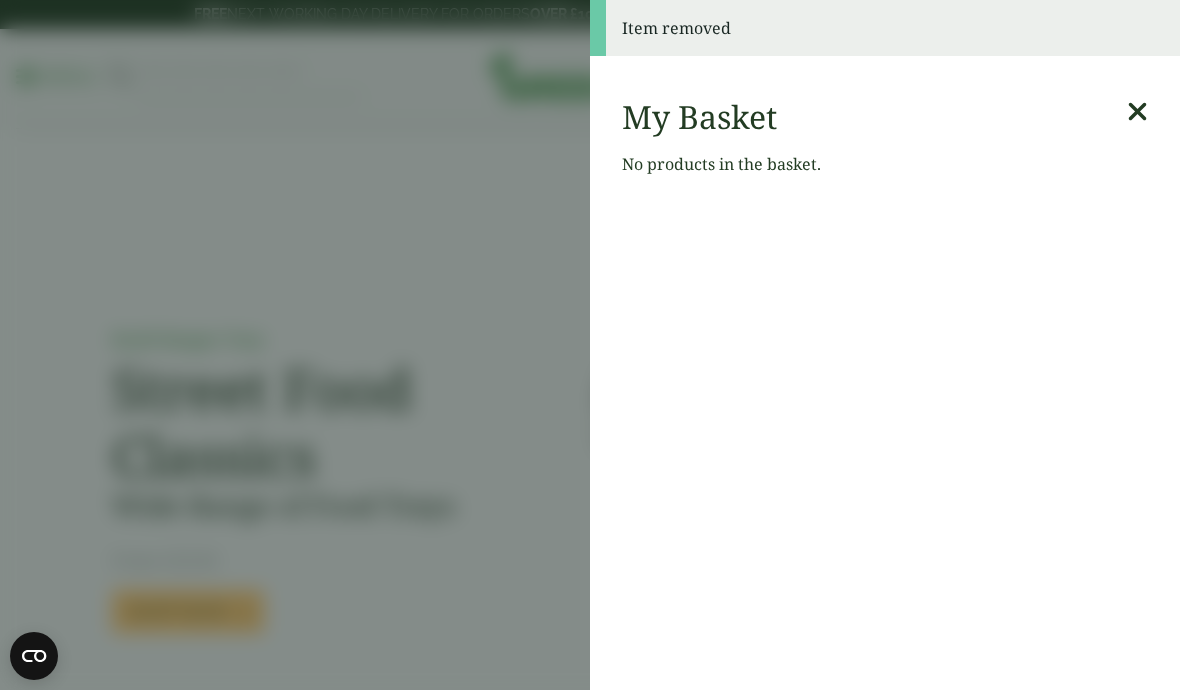 click at bounding box center [1137, 112] 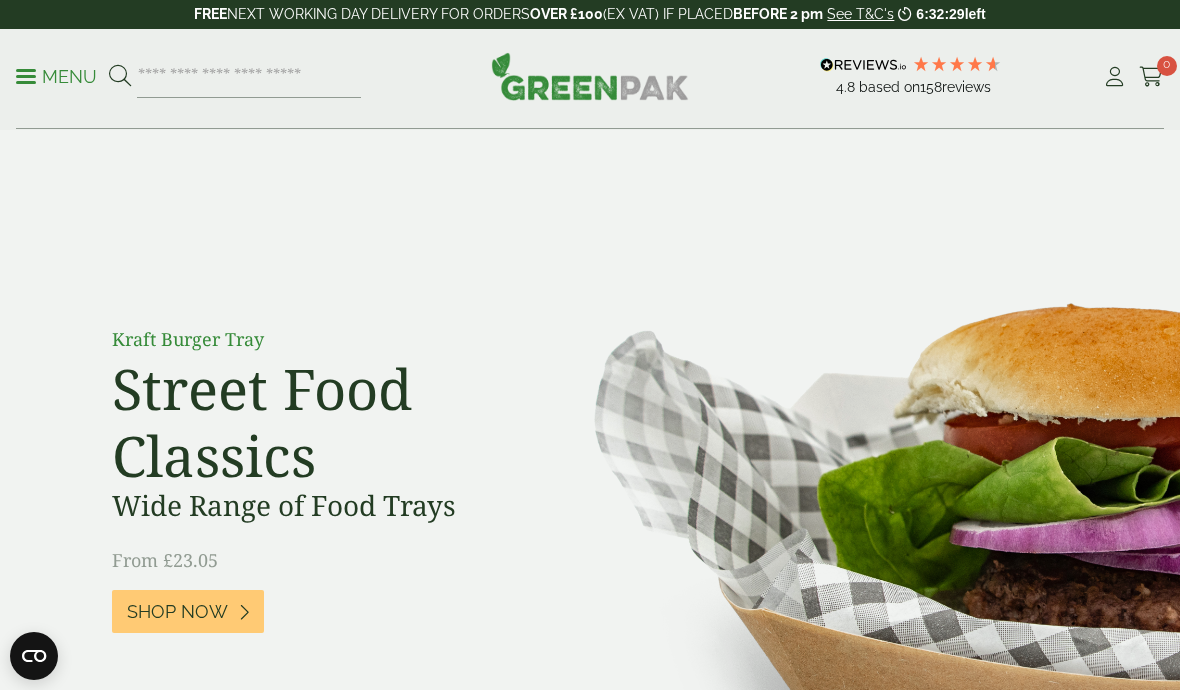 click at bounding box center [26, 76] 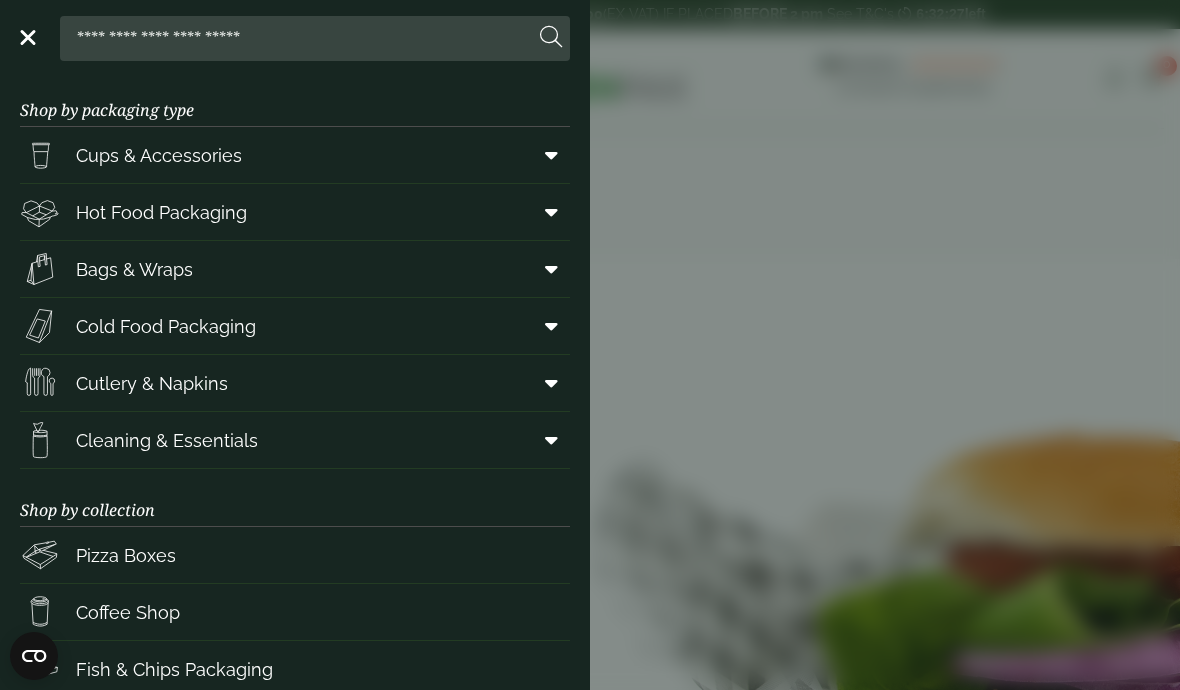 click on "Cups & Accessories" at bounding box center (159, 155) 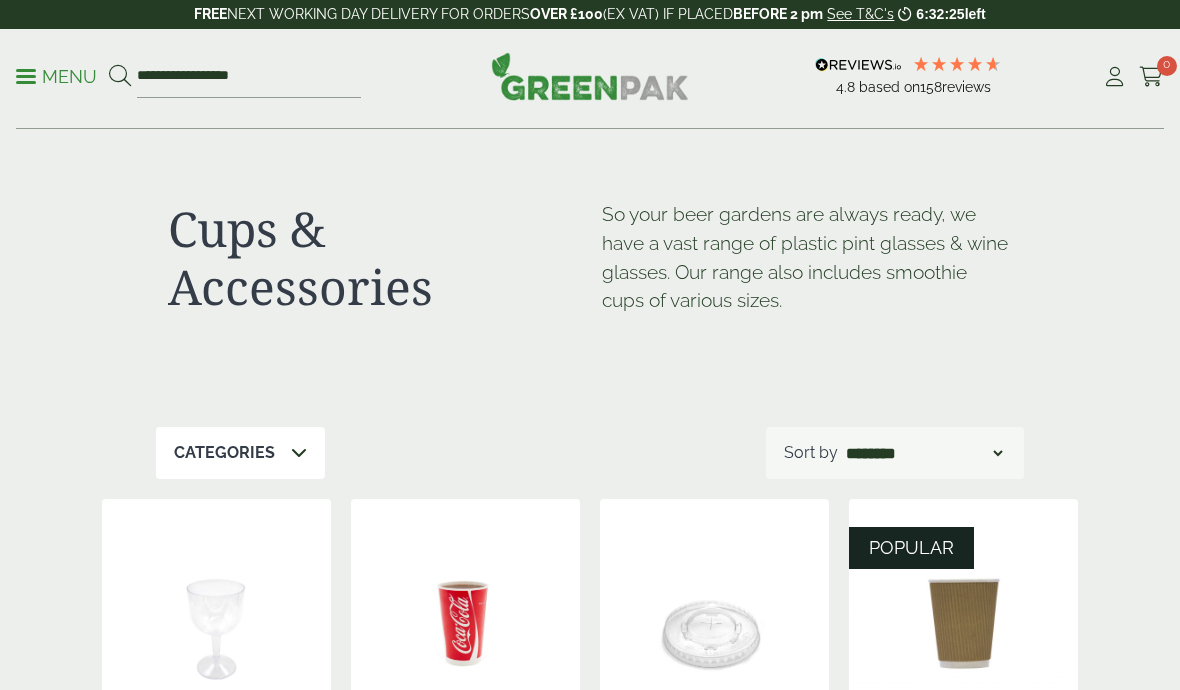 scroll, scrollTop: 0, scrollLeft: 0, axis: both 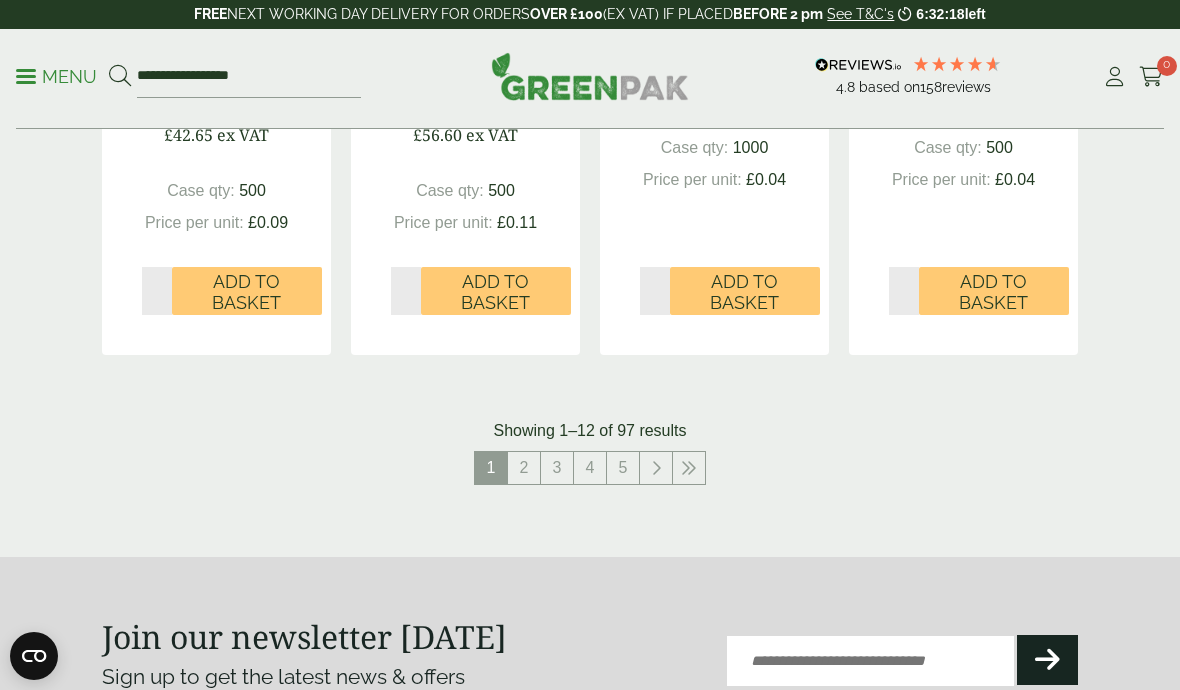 click on "2" at bounding box center [524, 468] 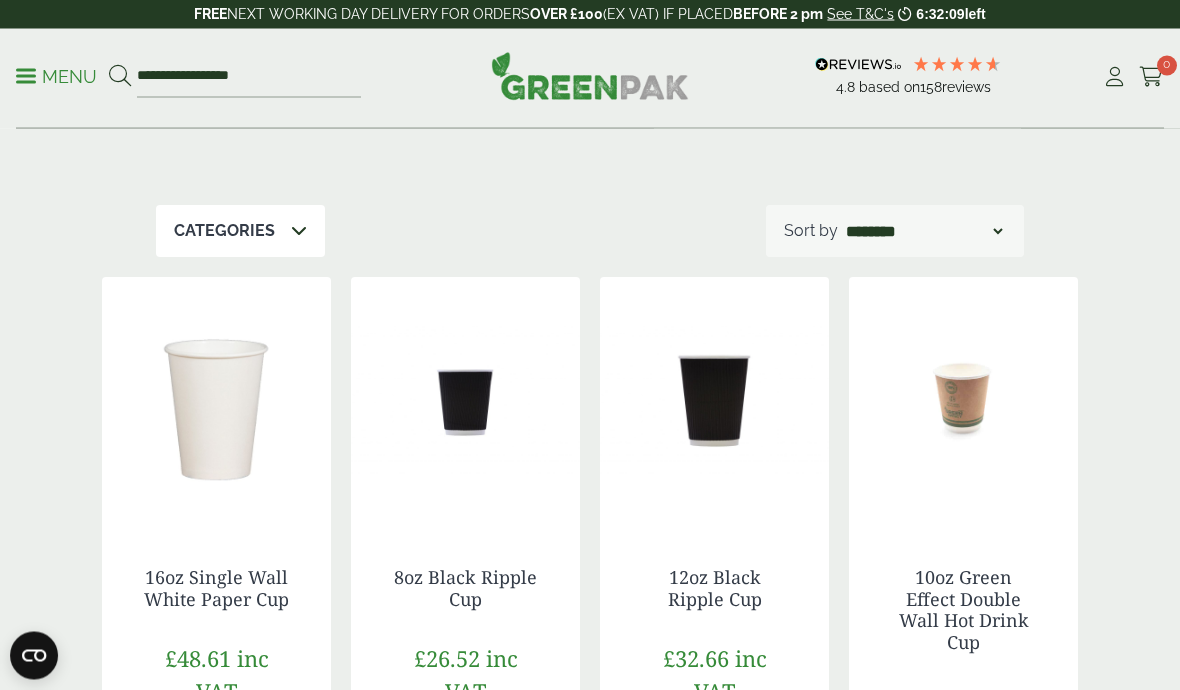 scroll, scrollTop: 222, scrollLeft: 0, axis: vertical 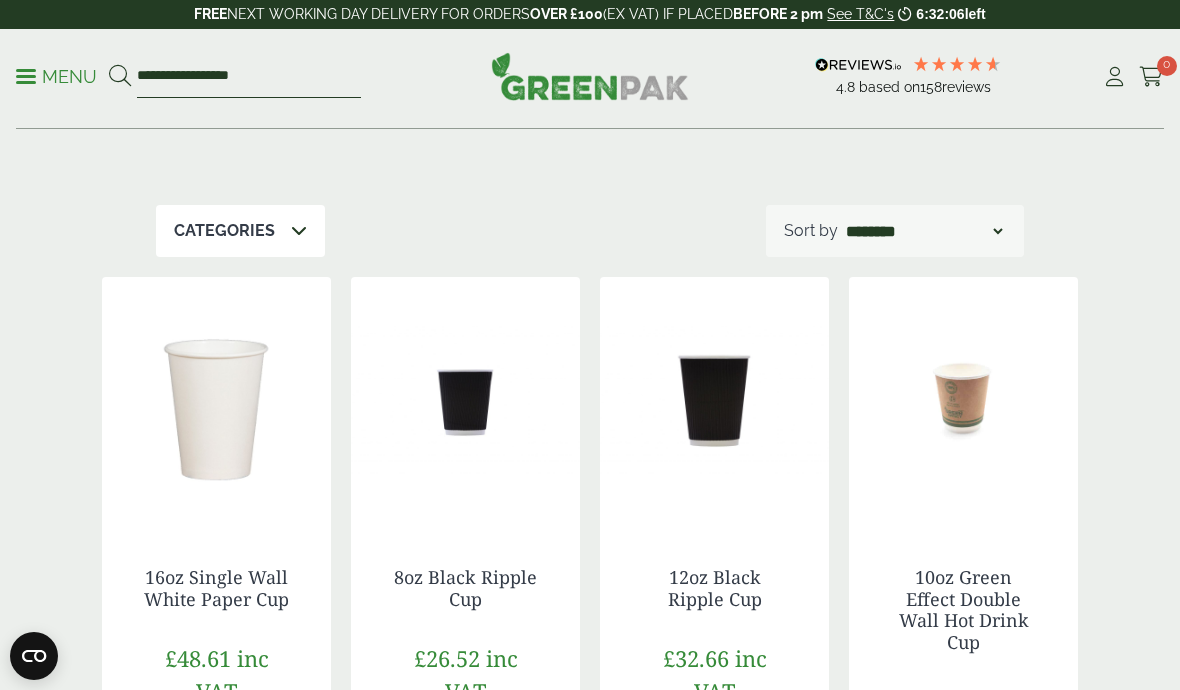 click on "**********" at bounding box center (249, 77) 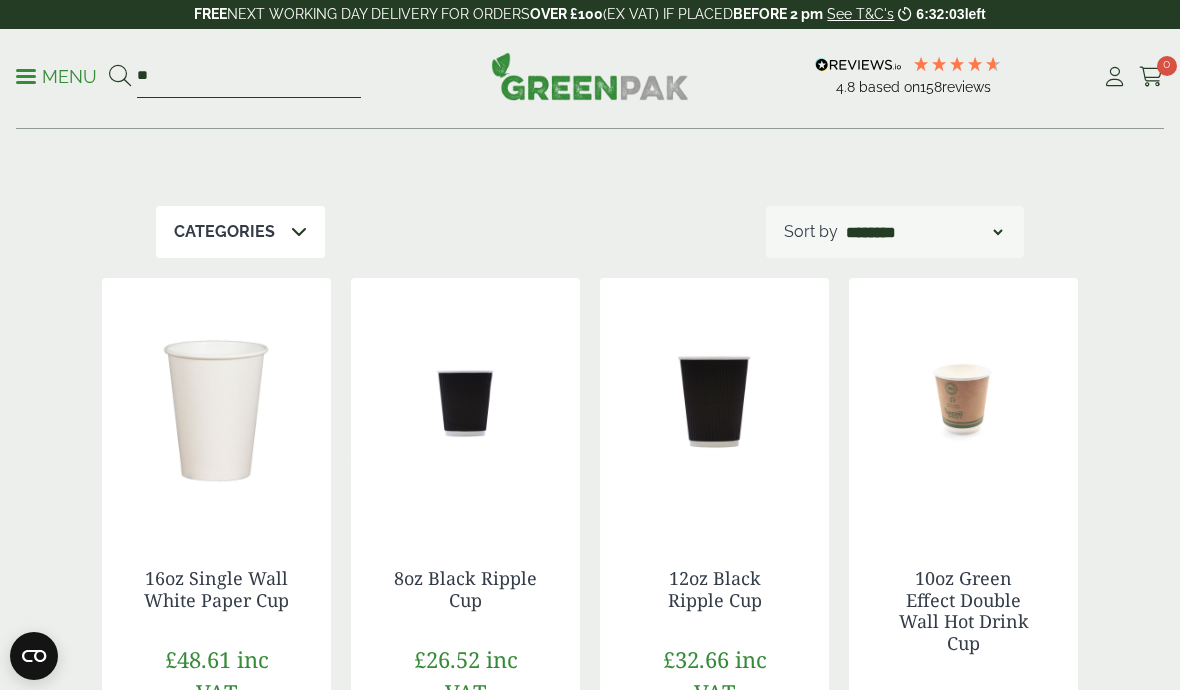 type on "*" 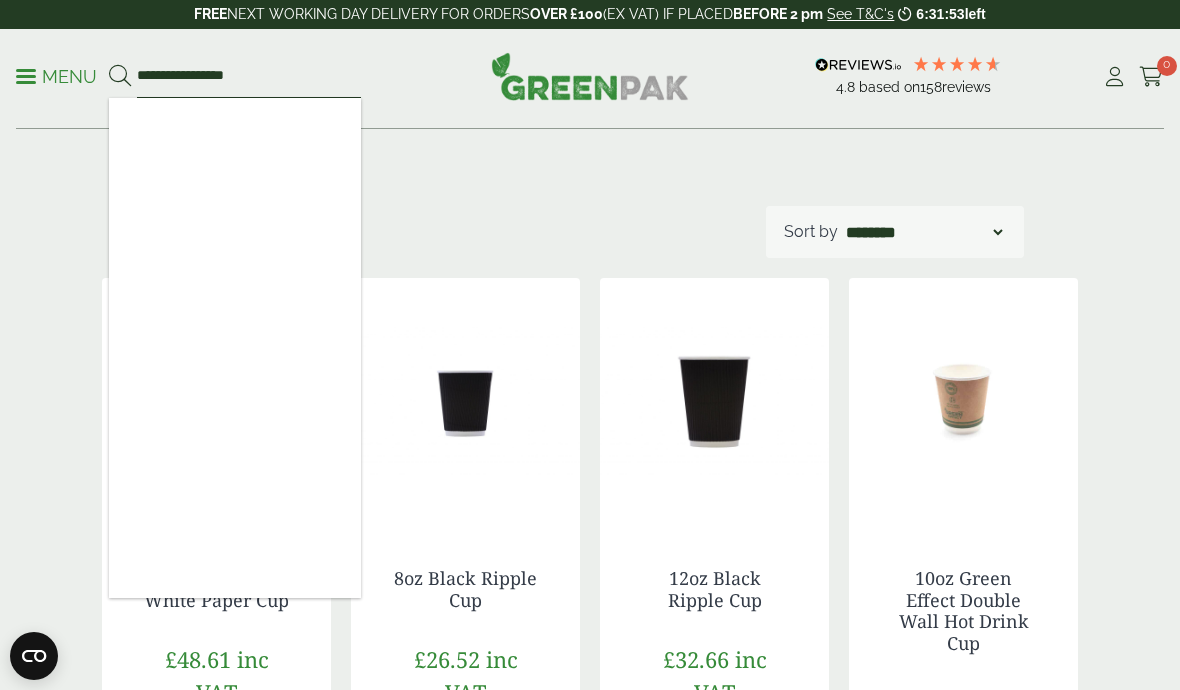 type on "**********" 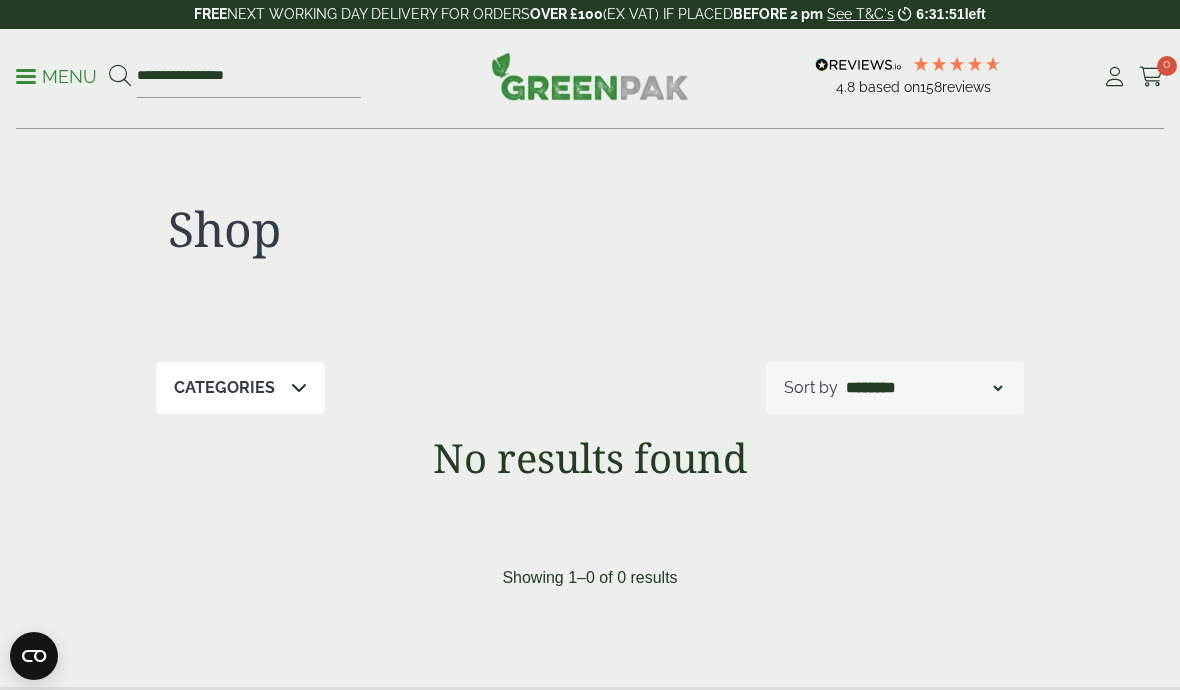 scroll, scrollTop: 0, scrollLeft: 0, axis: both 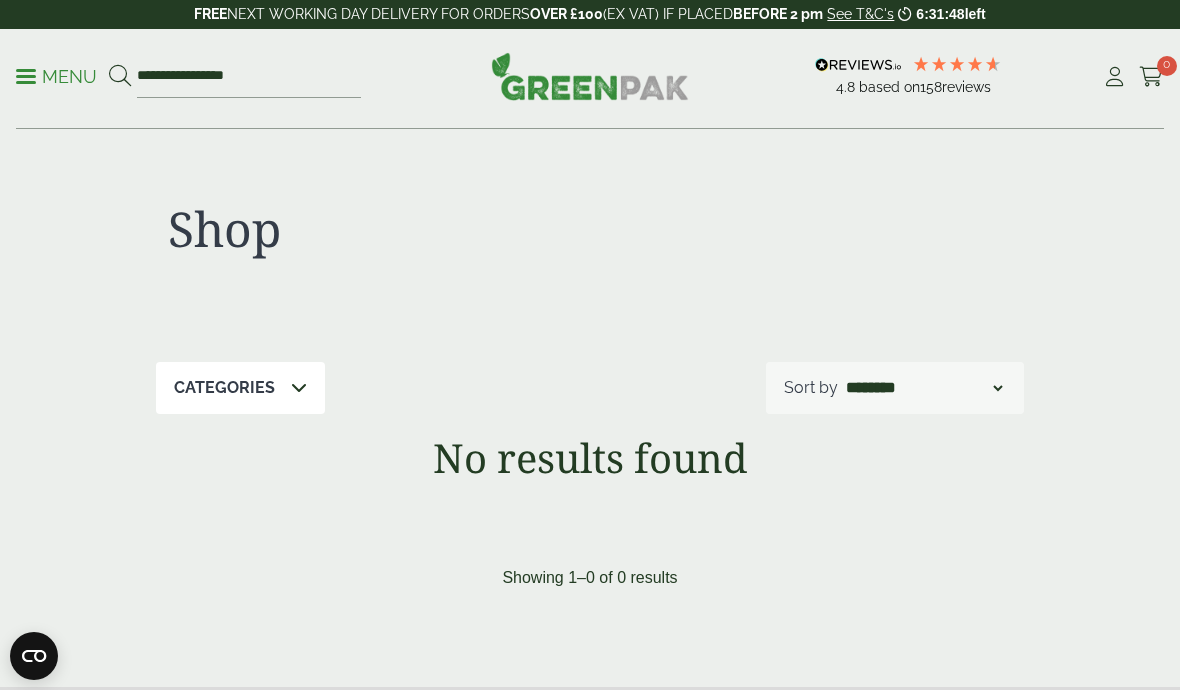 click on "Menu" at bounding box center [56, 77] 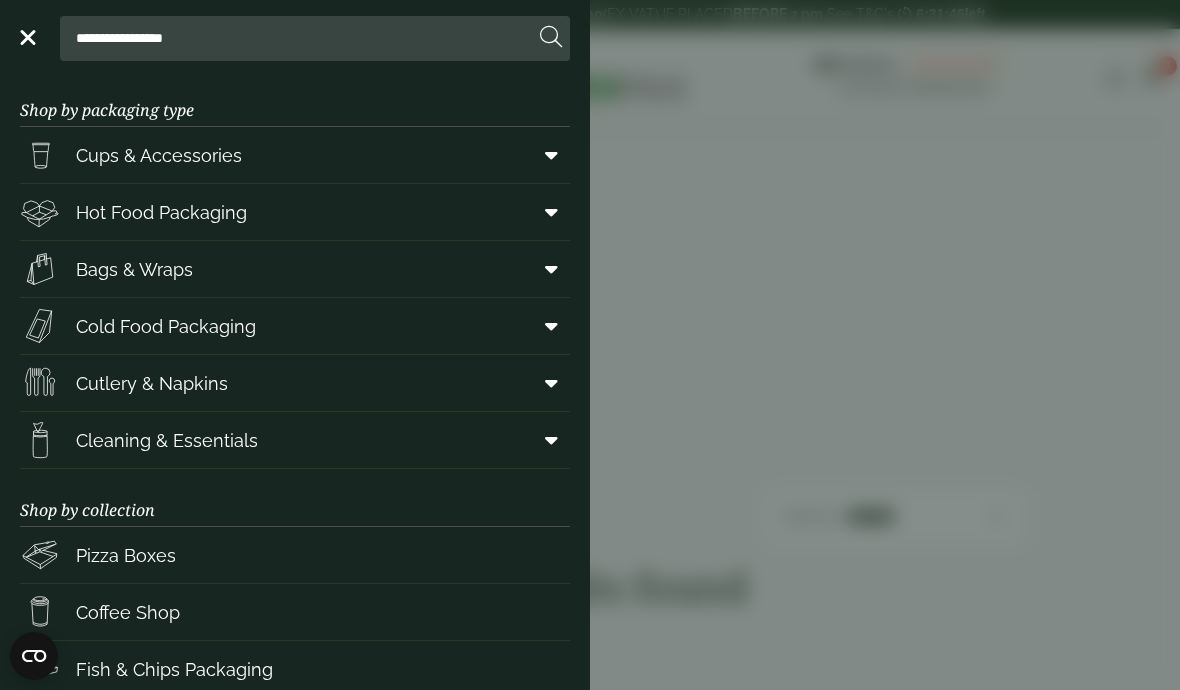 click on "Cups & Accessories" at bounding box center [159, 155] 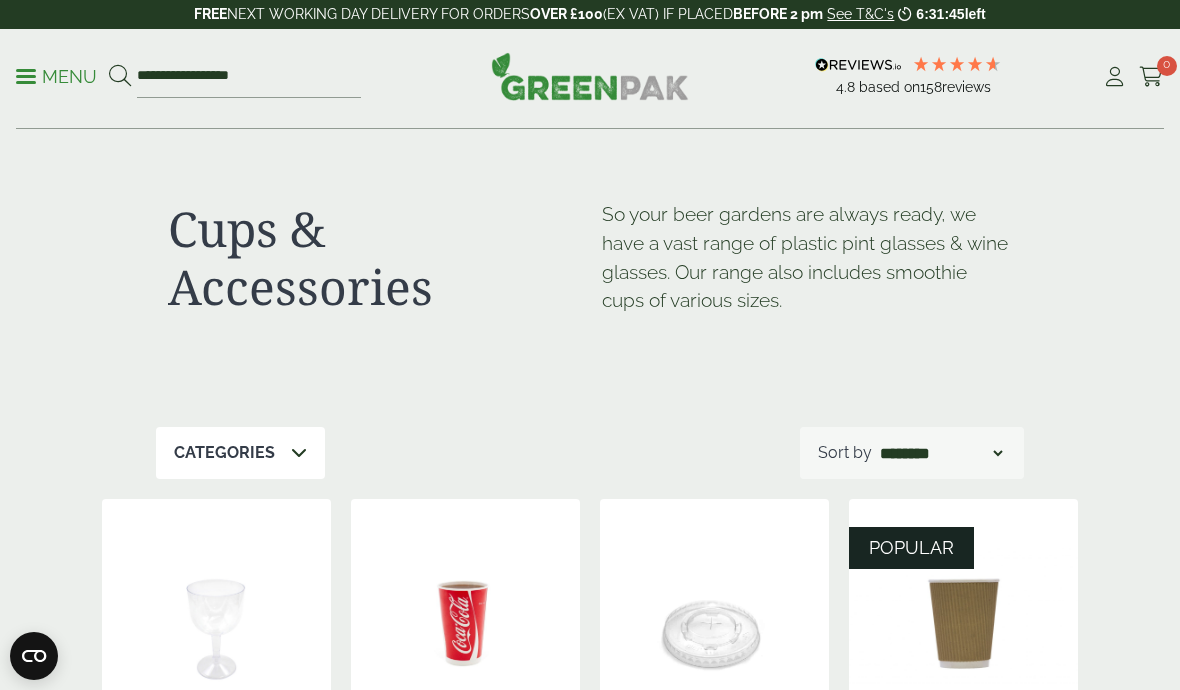 scroll, scrollTop: 0, scrollLeft: 0, axis: both 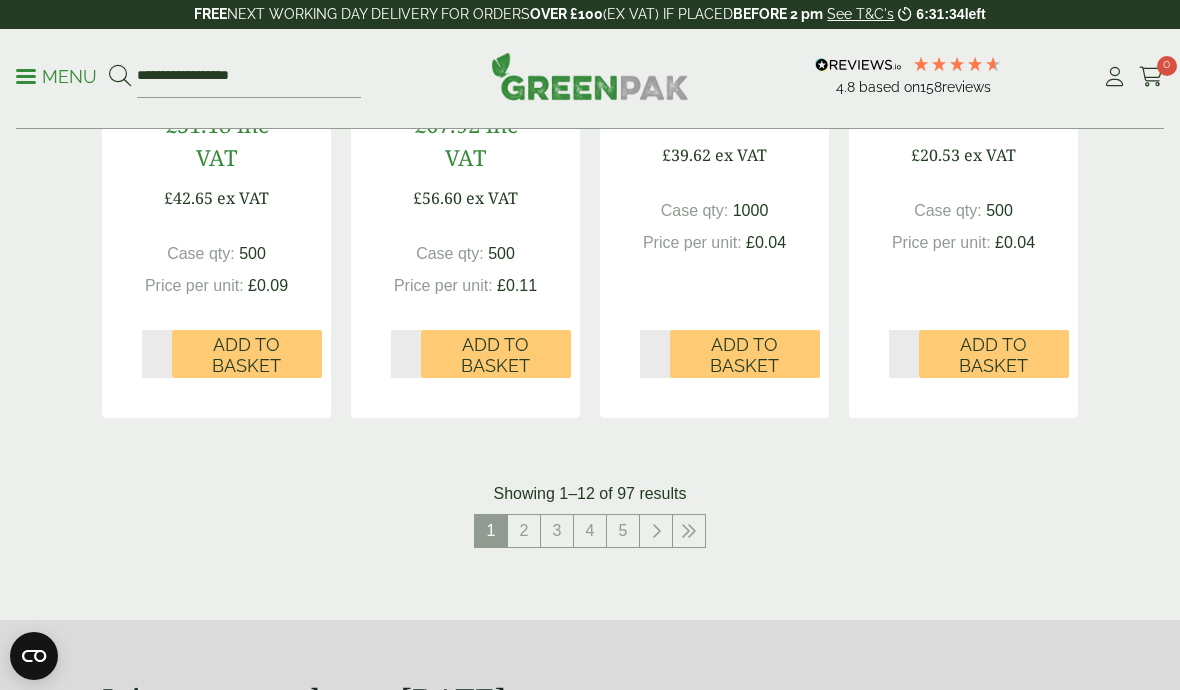 click at bounding box center [656, 531] 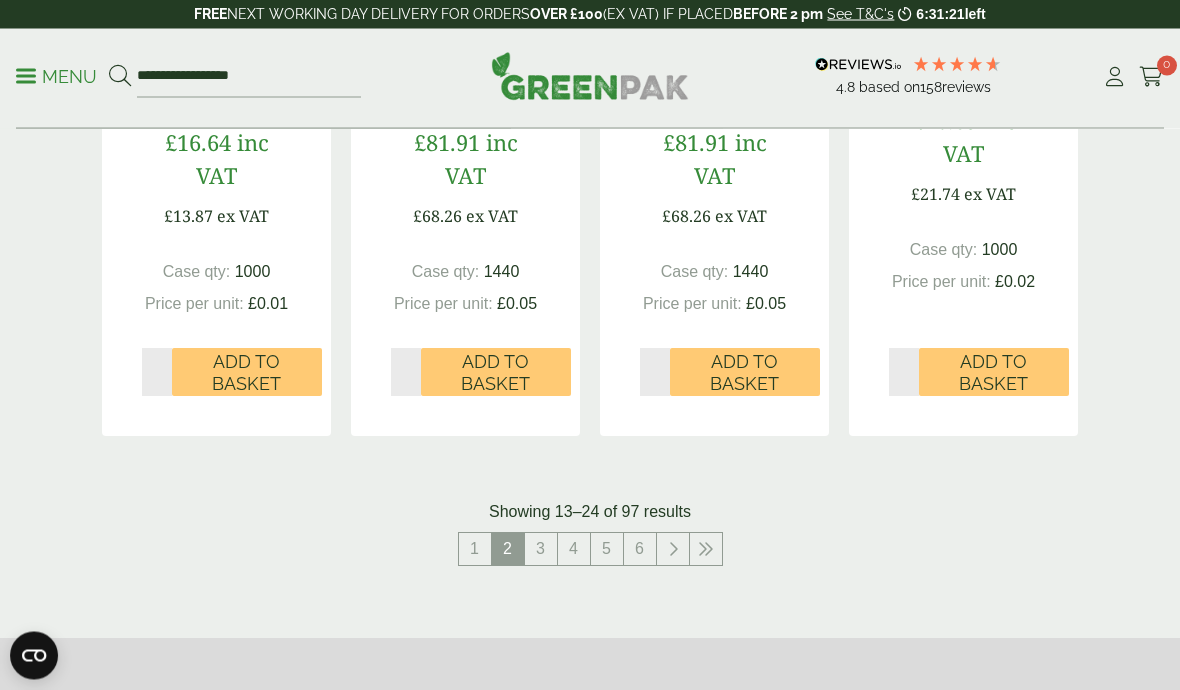scroll, scrollTop: 2234, scrollLeft: 0, axis: vertical 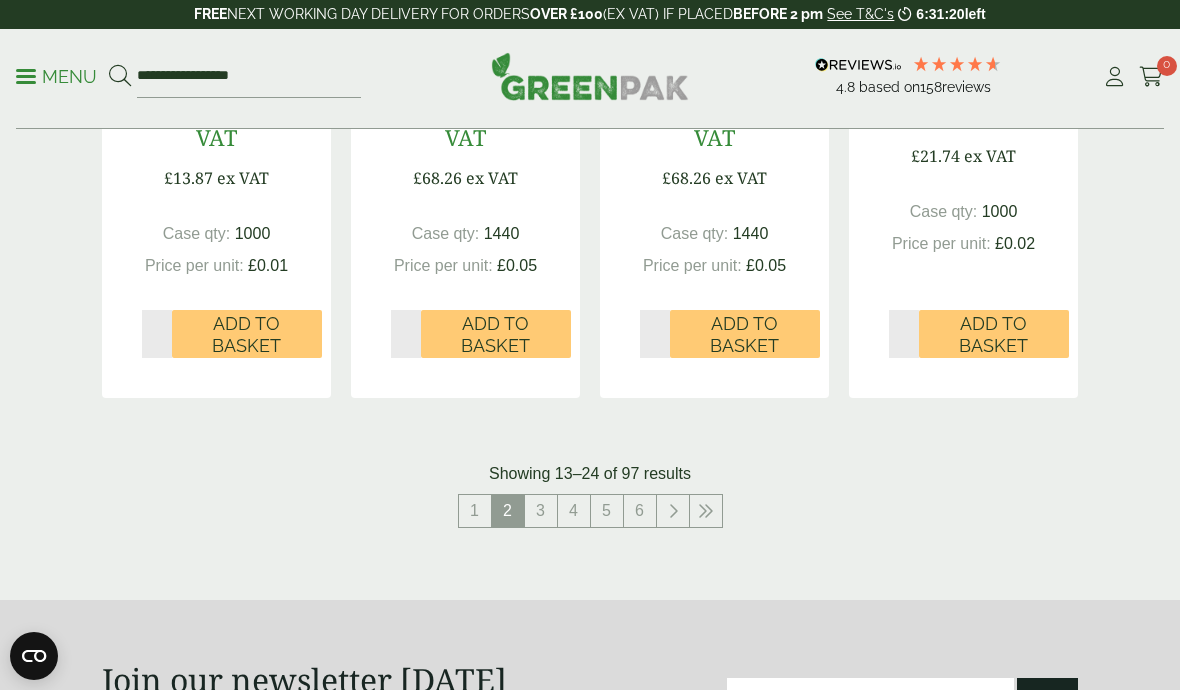 click at bounding box center [673, 511] 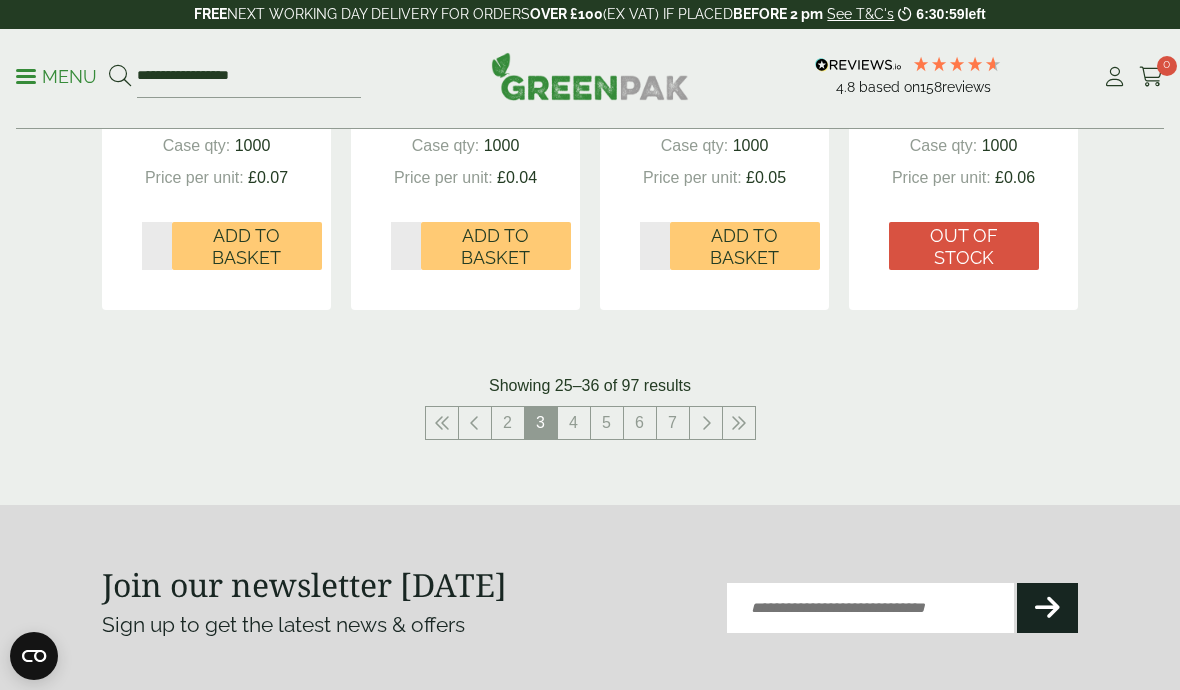 scroll, scrollTop: 2272, scrollLeft: 0, axis: vertical 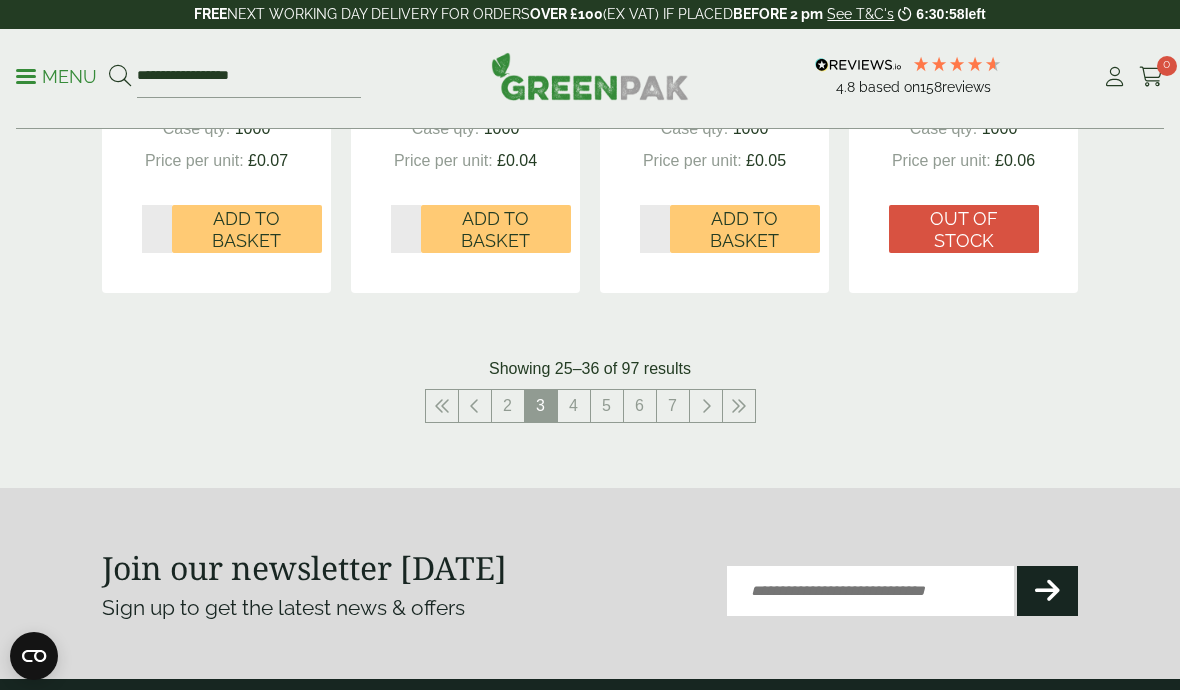 click at bounding box center (706, 406) 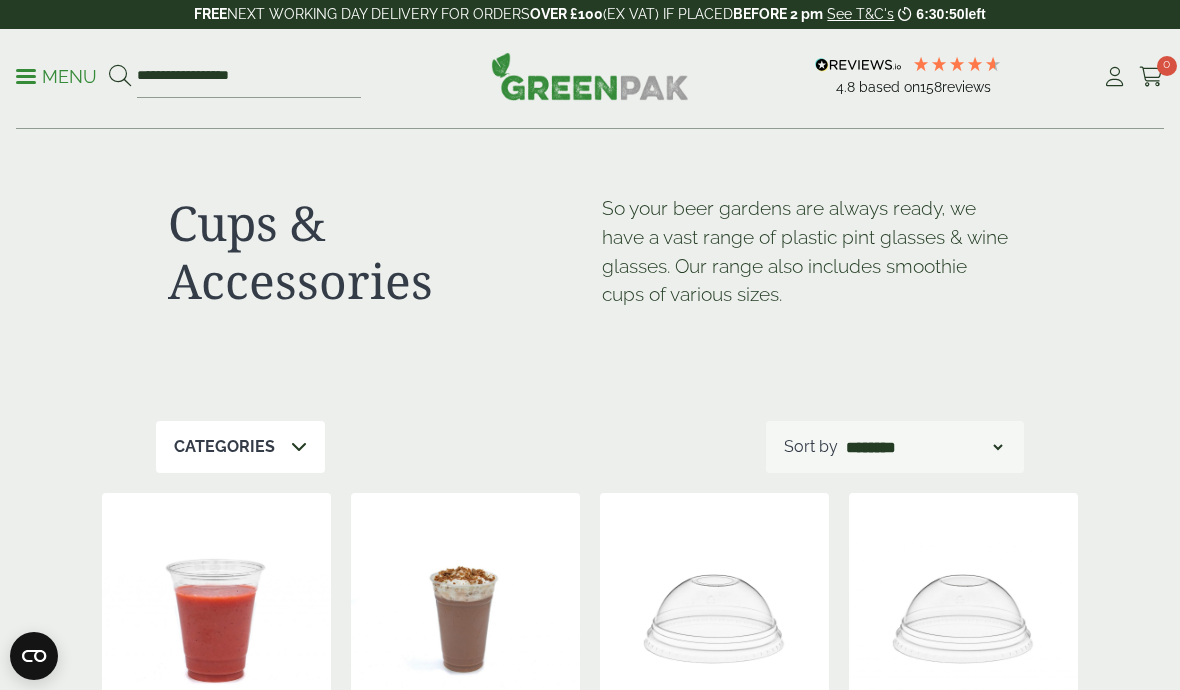 scroll, scrollTop: 0, scrollLeft: 0, axis: both 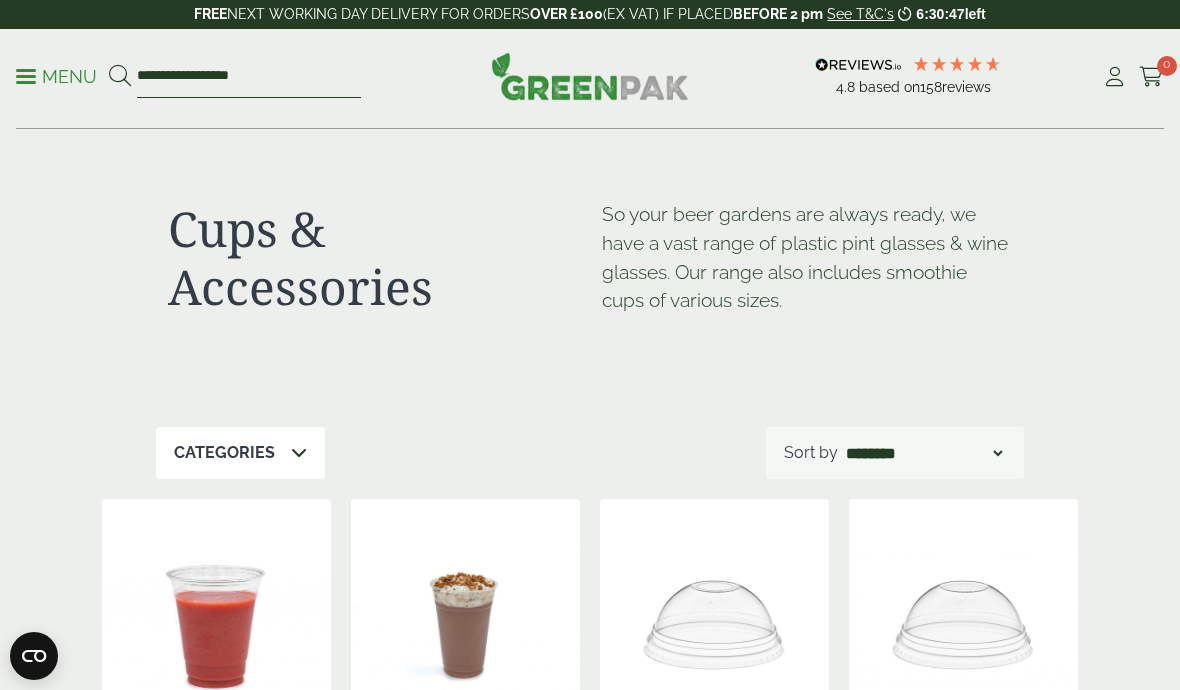 click on "**********" at bounding box center [249, 77] 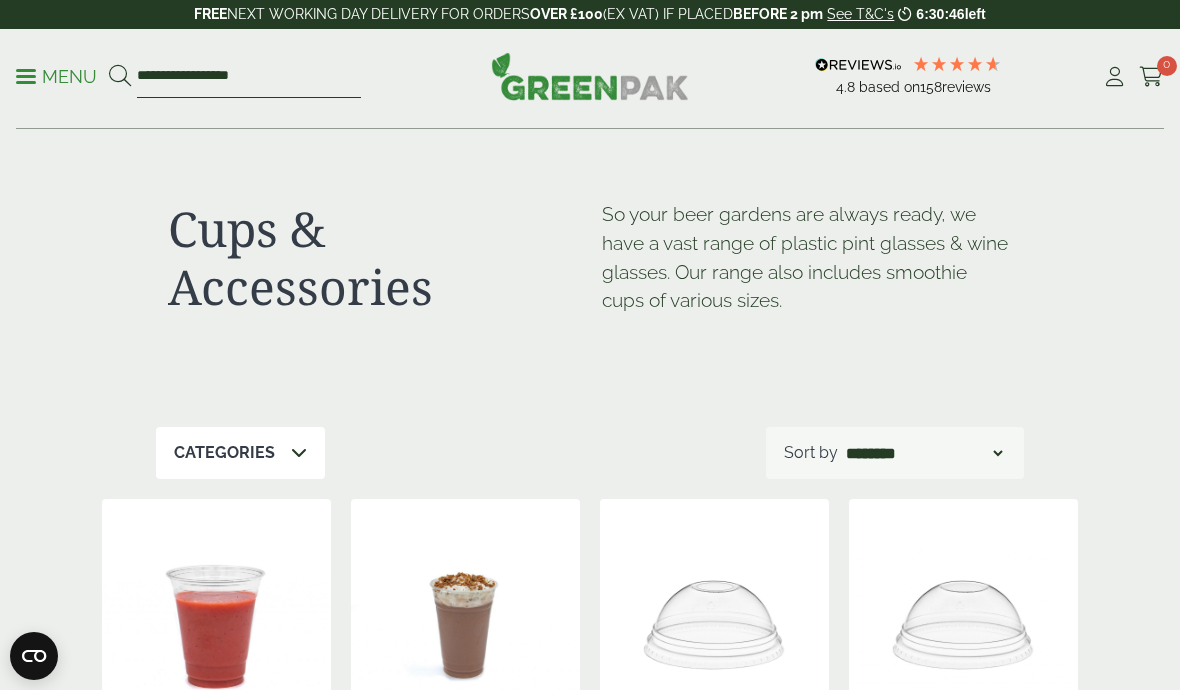 click on "**********" at bounding box center [249, 77] 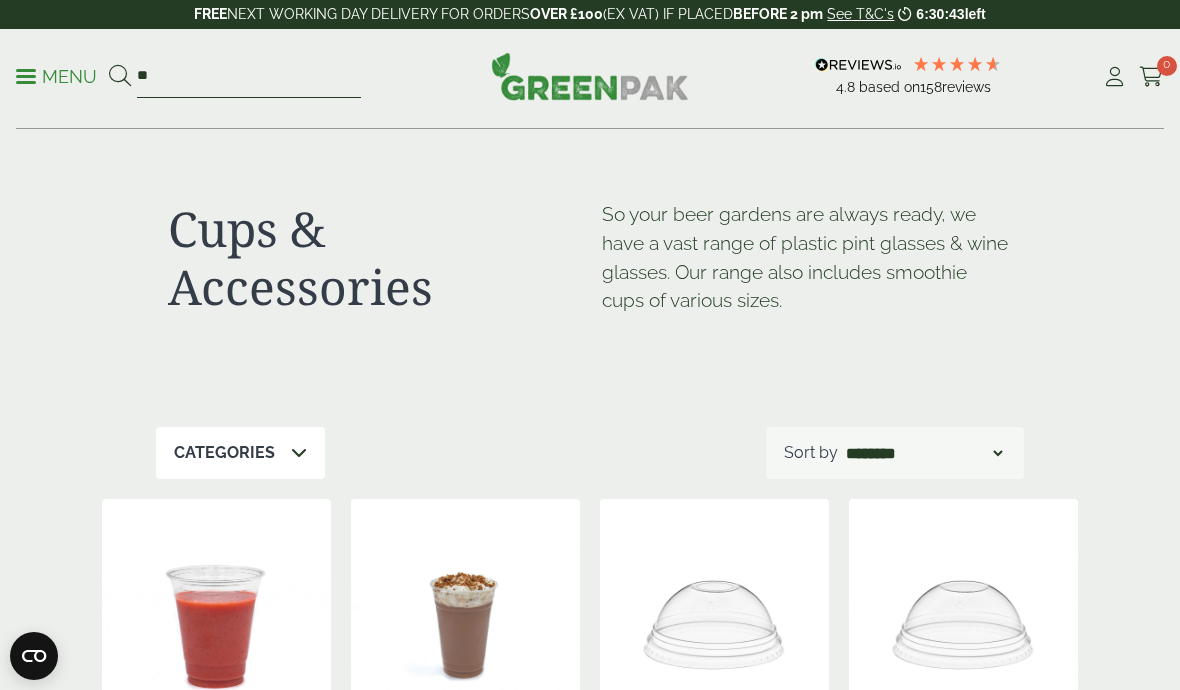 type on "*" 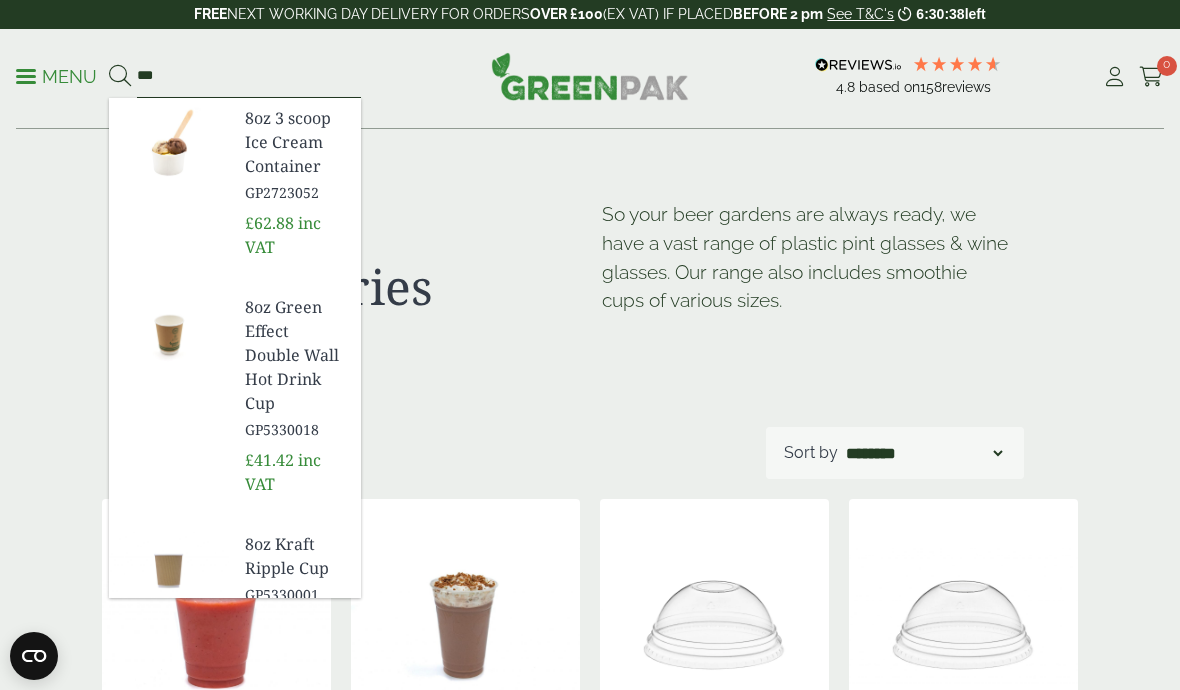 type on "***" 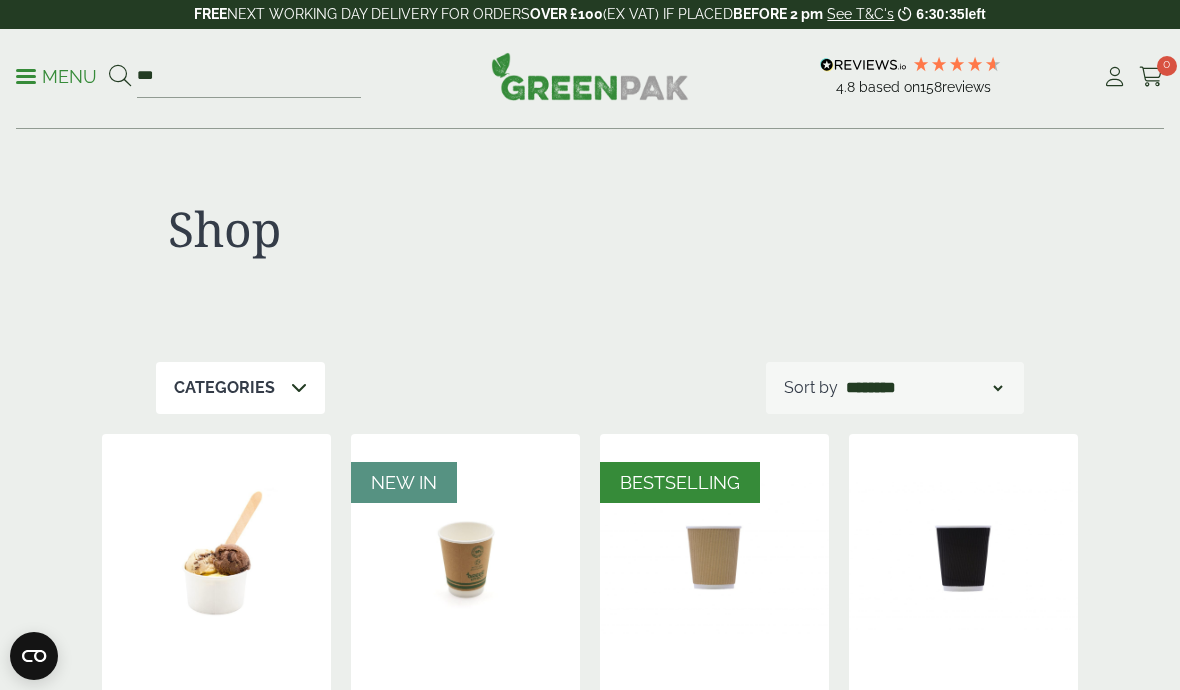 scroll, scrollTop: 0, scrollLeft: 0, axis: both 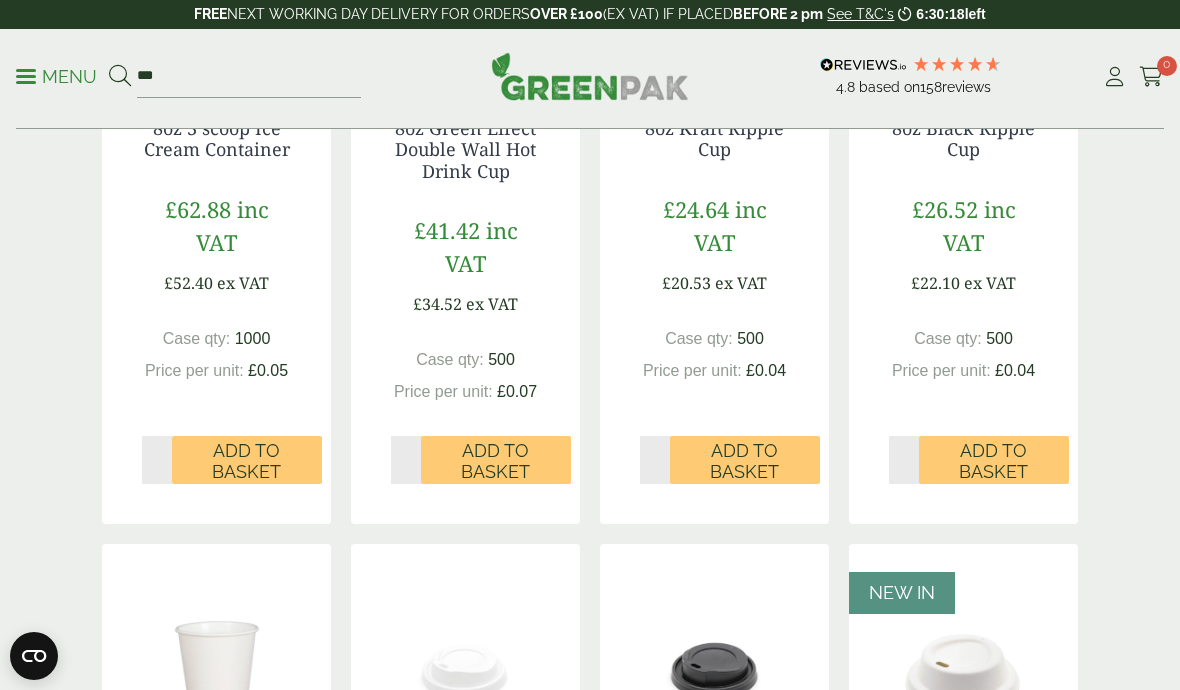 click on "Add to Basket" at bounding box center [994, 461] 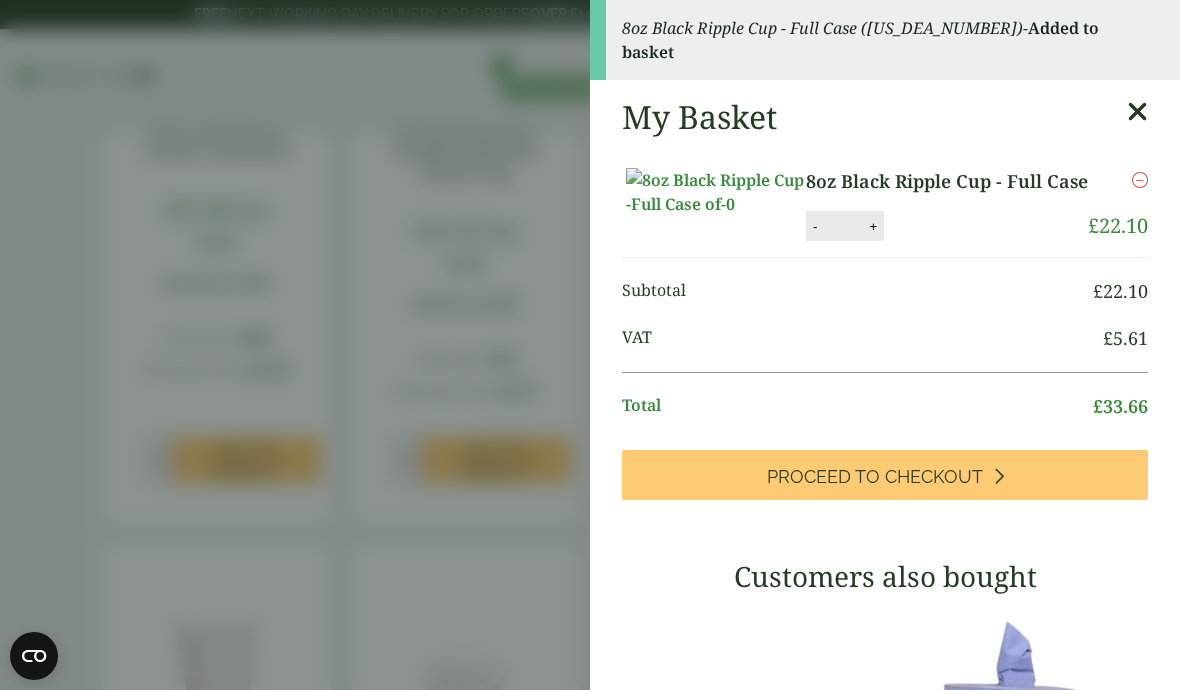 click on "+" at bounding box center [873, 226] 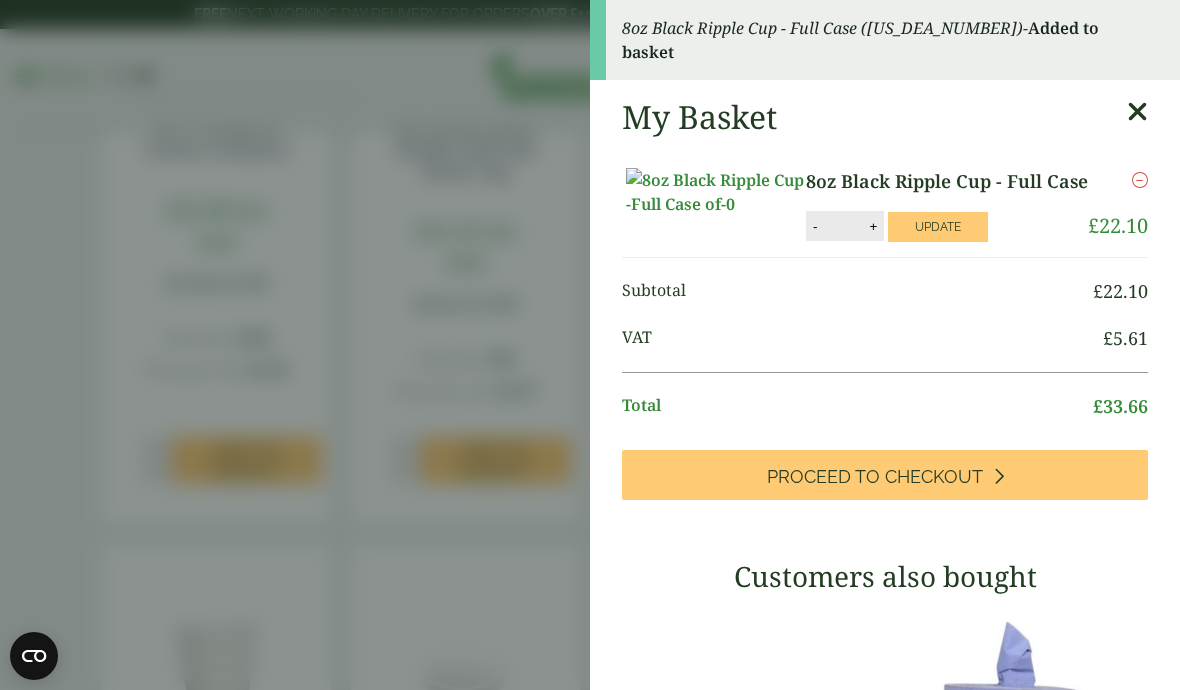 click on "Update" at bounding box center (938, 227) 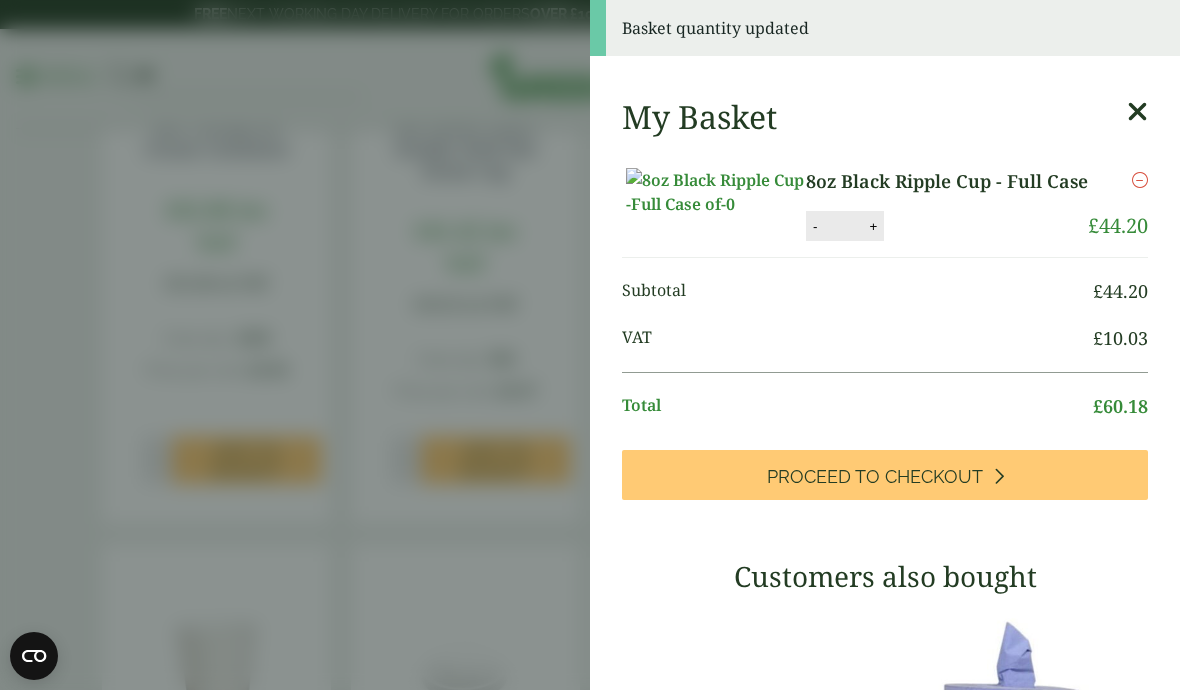 click on "Basket quantity updated
My Basket
8oz Black Ripple Cup - Full Case
8oz Black Ripple Cup - Full Case quantity
- * +
Update
Remove
£ £ *" at bounding box center [590, 345] 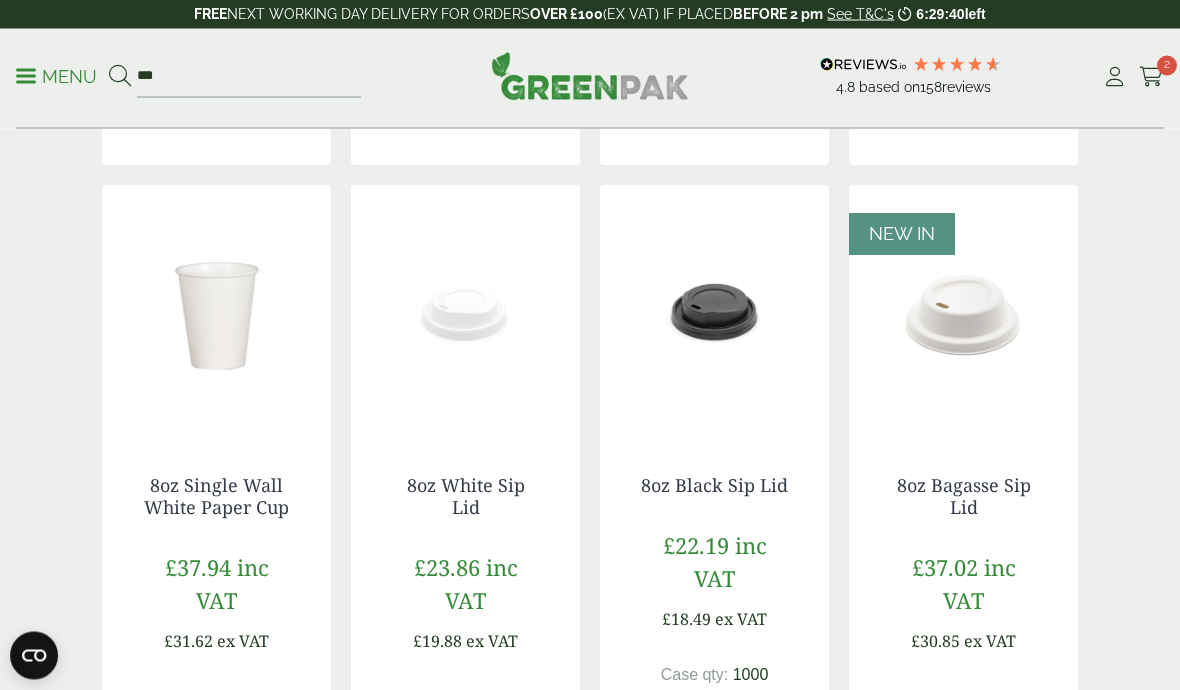 scroll, scrollTop: 965, scrollLeft: 0, axis: vertical 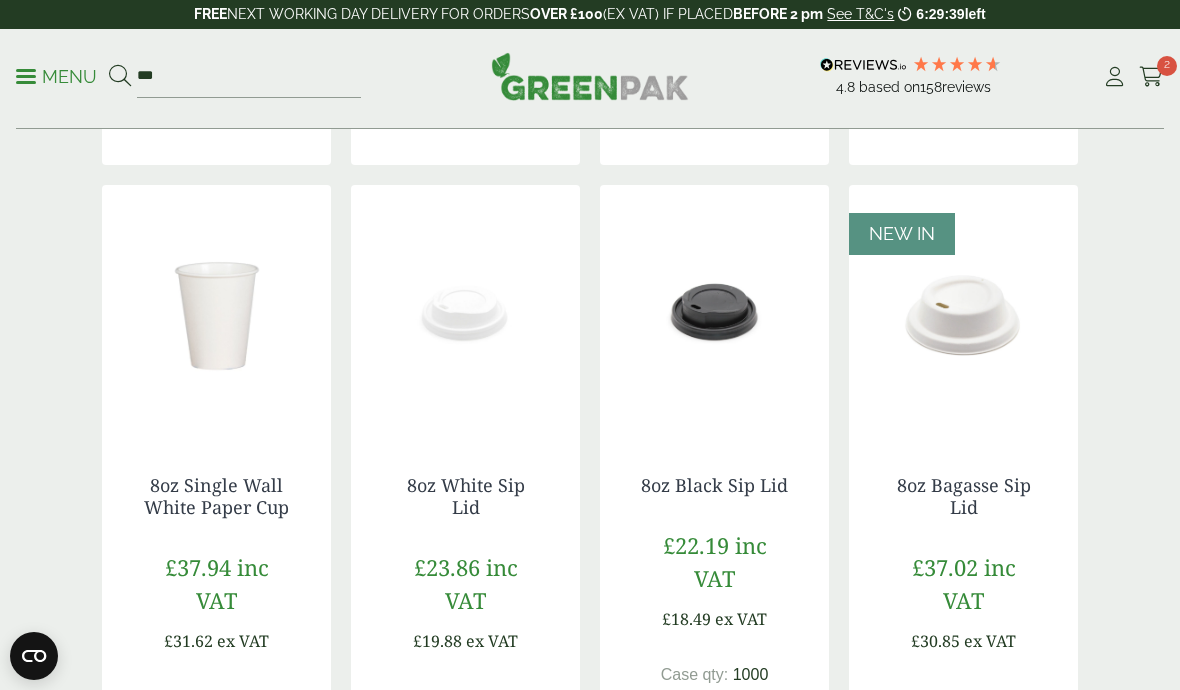 click on "Shop
Categories
Cold Food Packaging (3)
Cups & Accessories (8)
Drinking Accessories (4)
Green Effect (2)" at bounding box center [590, 442] 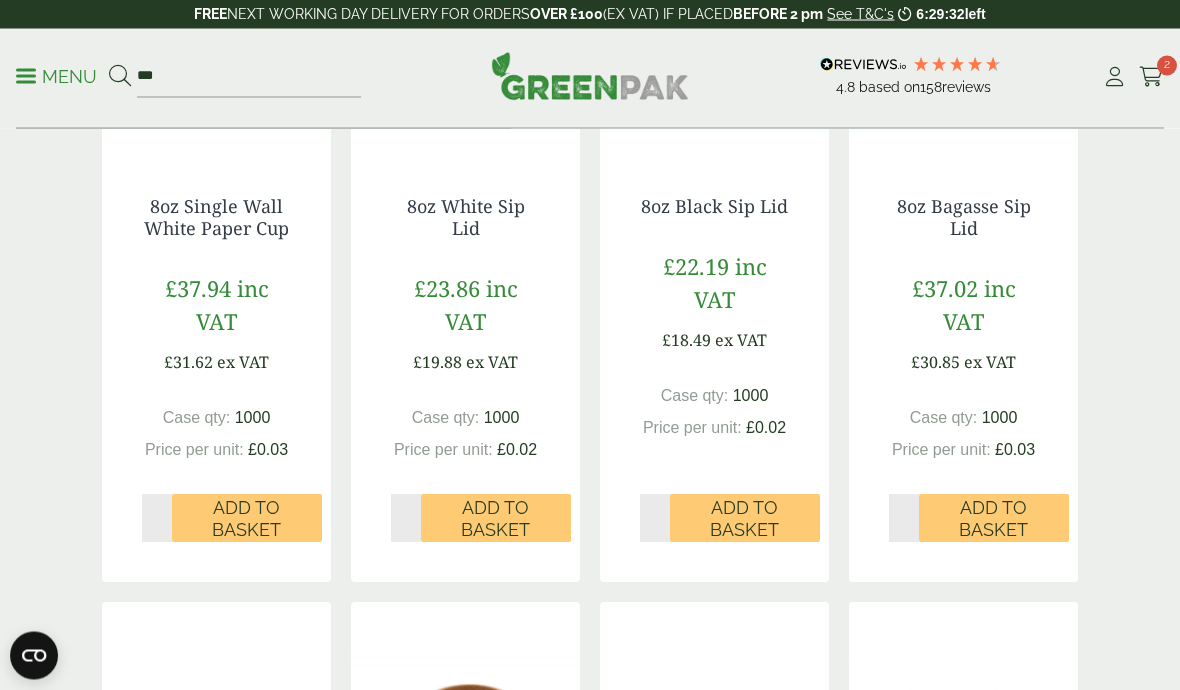 scroll, scrollTop: 1244, scrollLeft: 0, axis: vertical 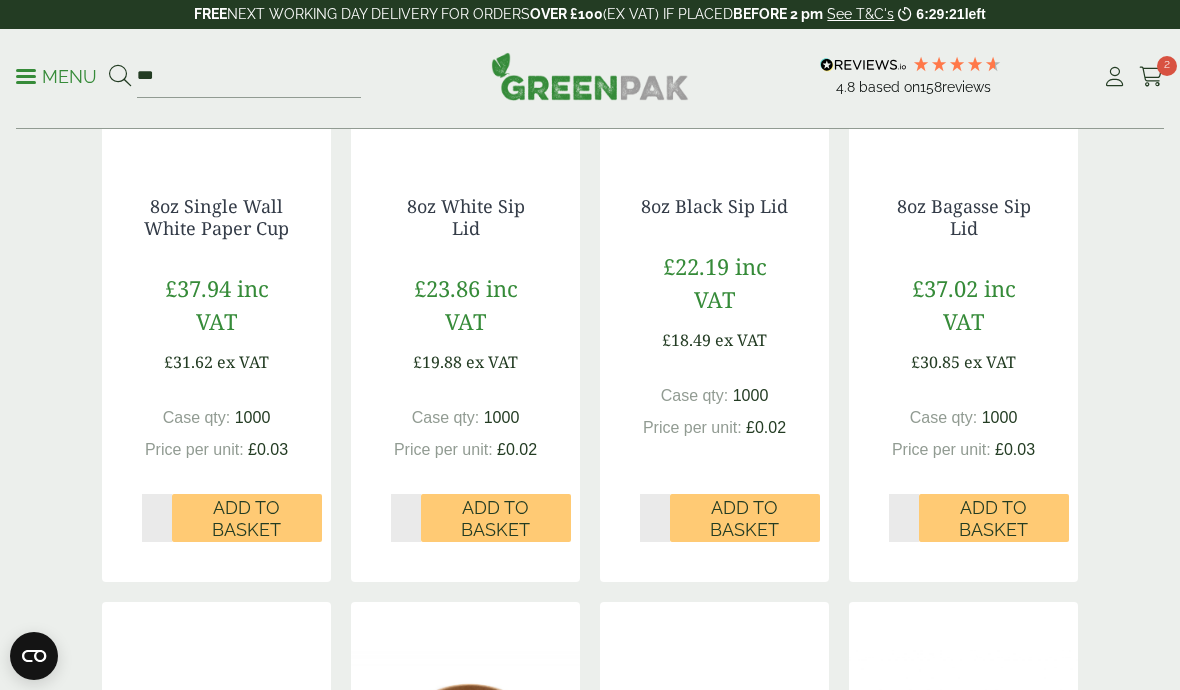 click on "Add to Basket" at bounding box center (496, 518) 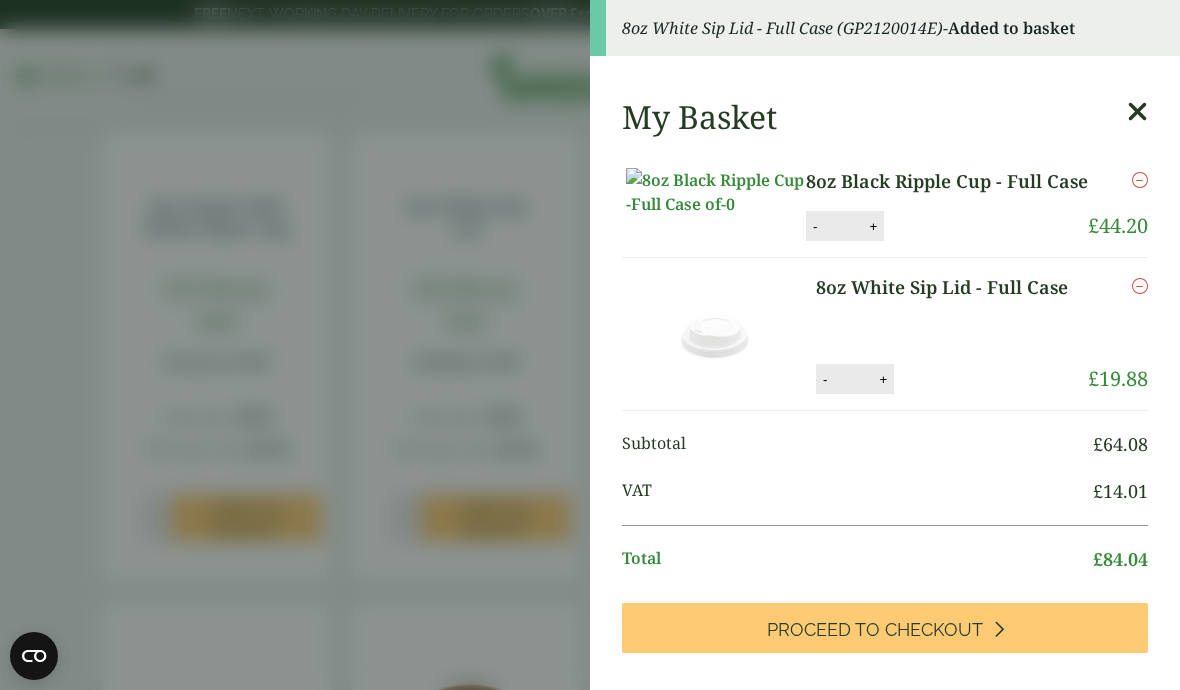 click on "+" at bounding box center [873, 226] 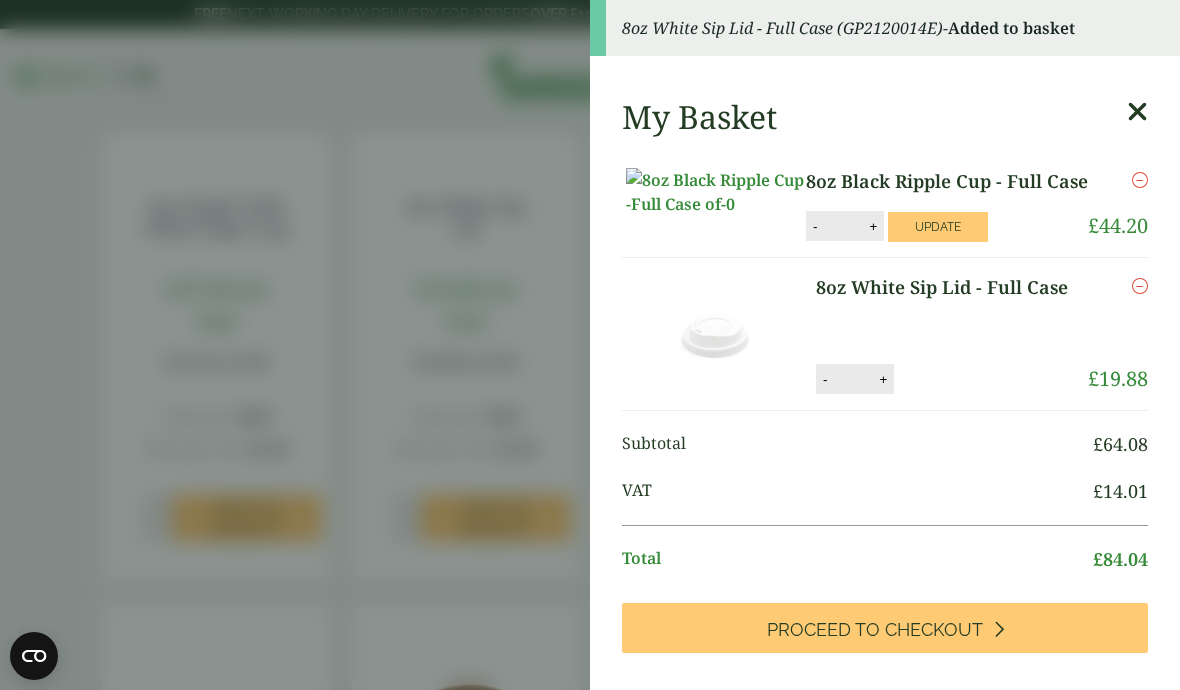 click on "Update" at bounding box center [938, 227] 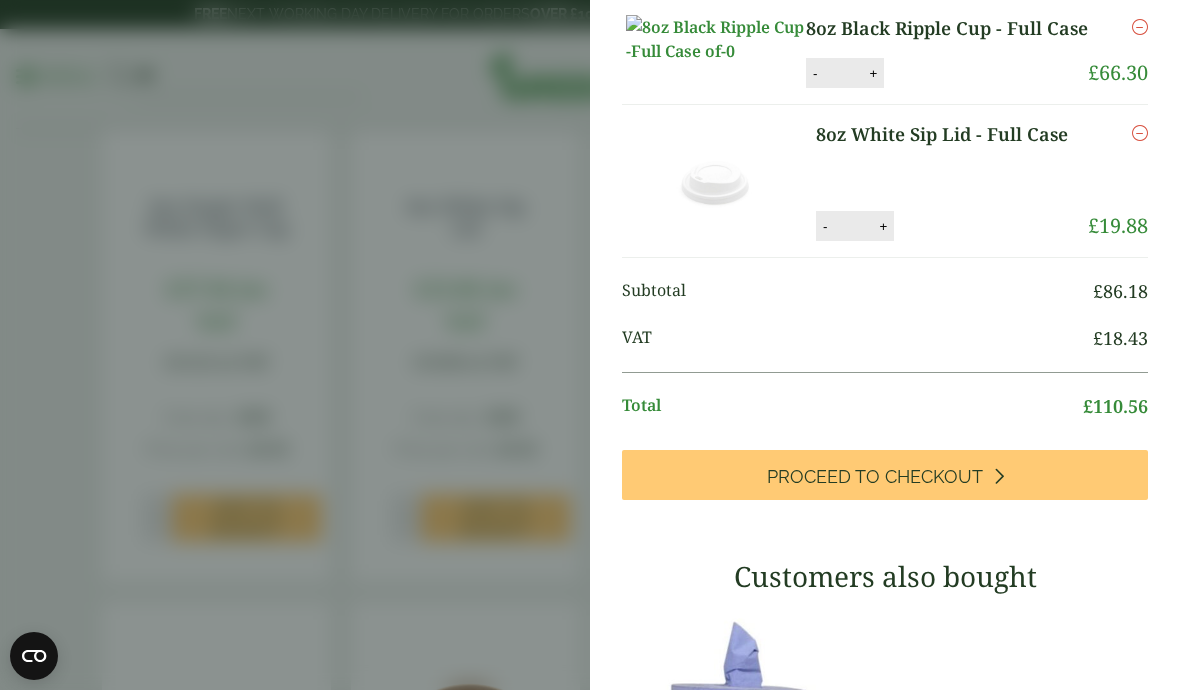 scroll, scrollTop: 154, scrollLeft: 0, axis: vertical 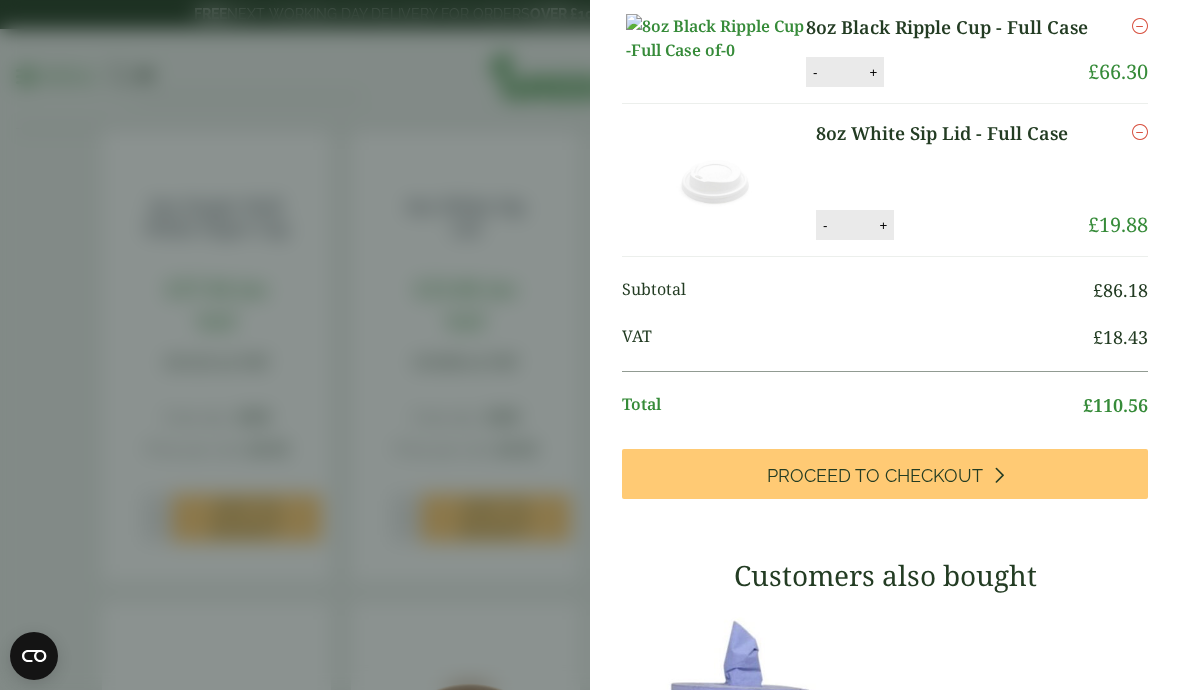 click on "Basket quantity updated
My Basket
8oz Black Ripple Cup - Full Case
8oz Black Ripple Cup - Full Case quantity
- * +
Update
Remove
£" at bounding box center [590, 345] 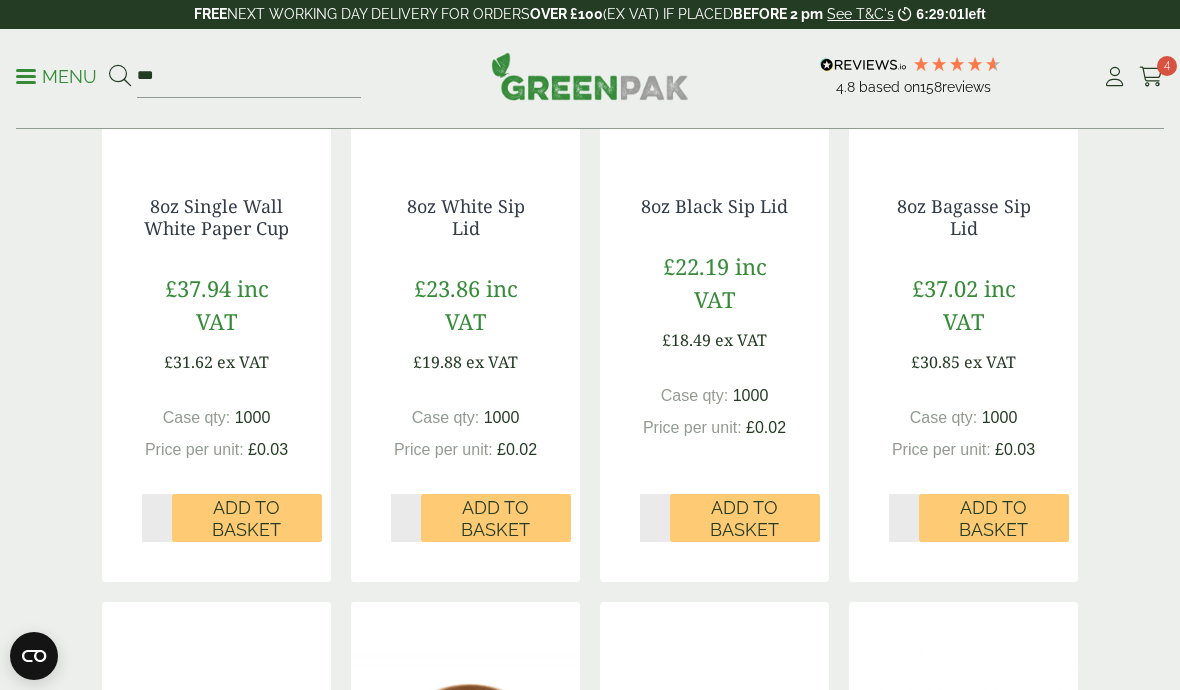 click on "Add to Basket" at bounding box center (745, 518) 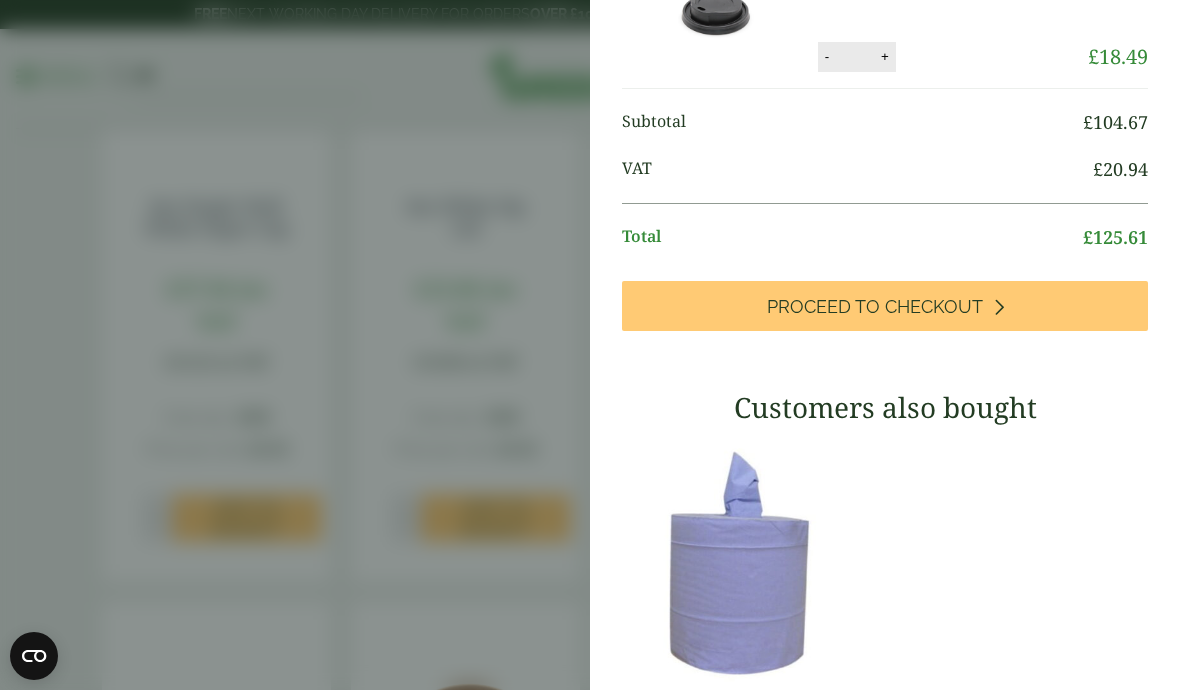 scroll, scrollTop: 346, scrollLeft: 0, axis: vertical 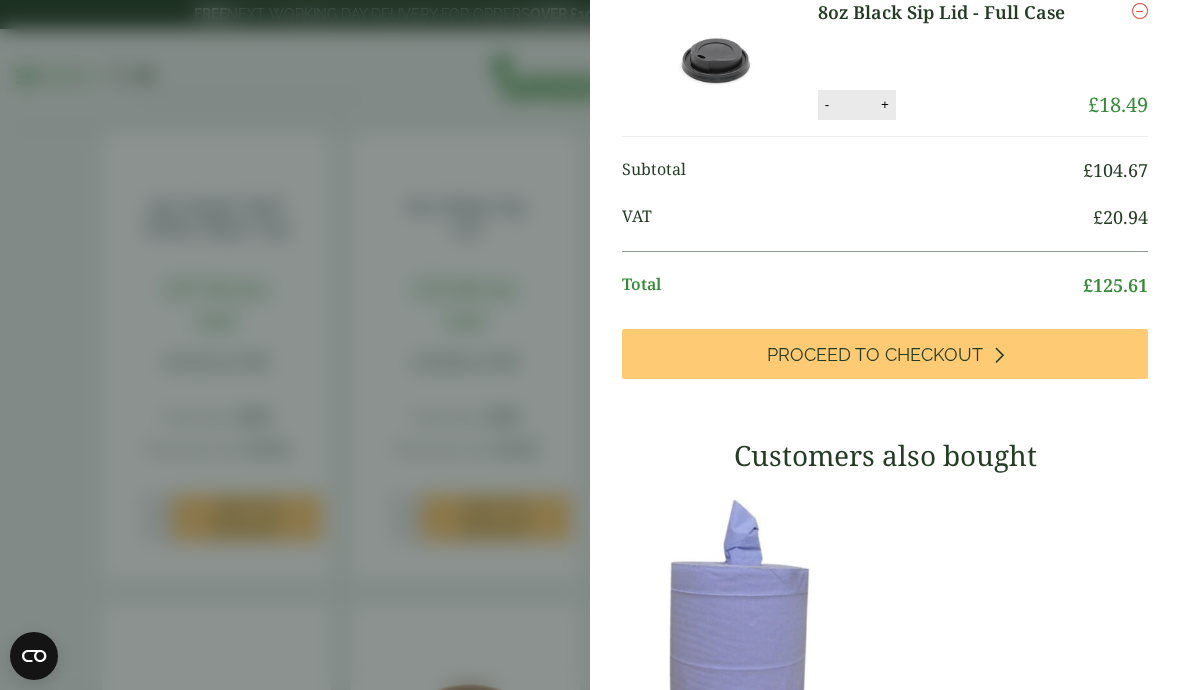 click on "Proceed to Checkout" at bounding box center (885, 354) 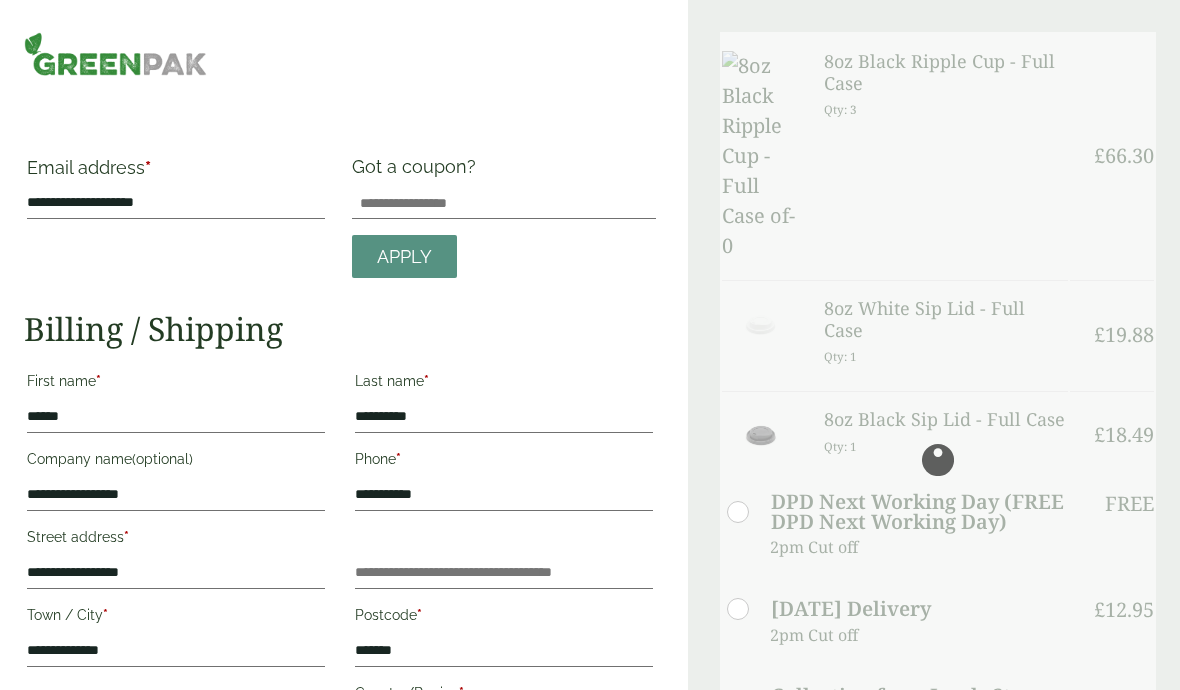 scroll, scrollTop: 0, scrollLeft: 0, axis: both 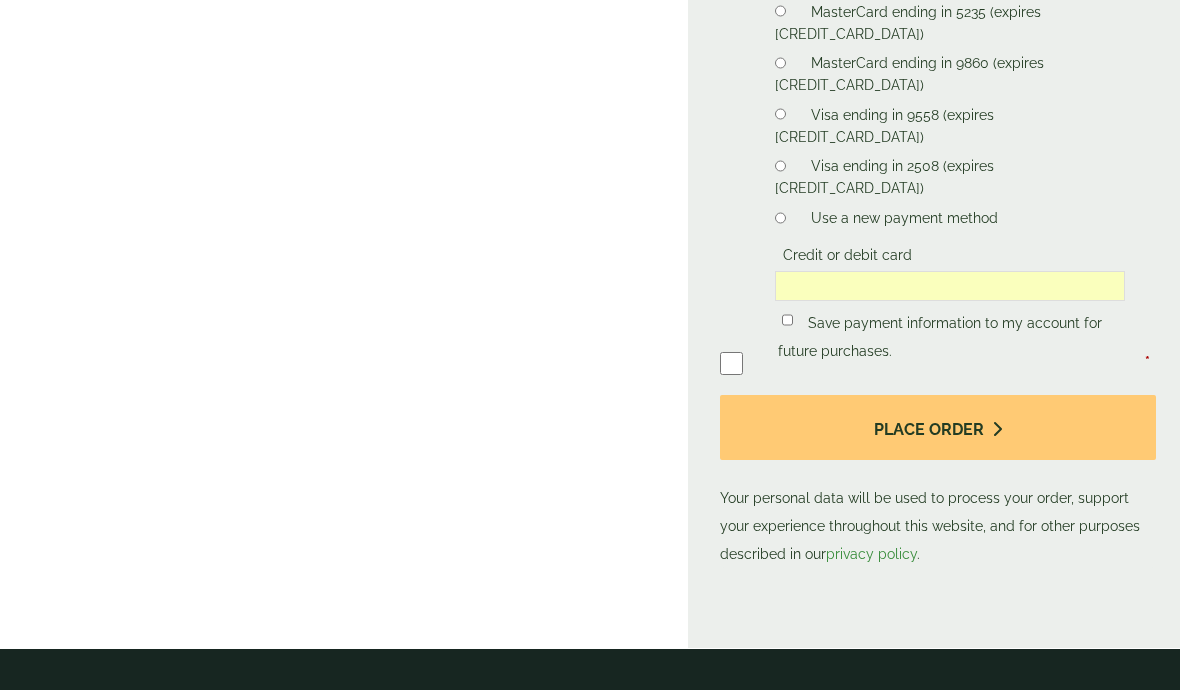 click on "Place order" at bounding box center [938, 427] 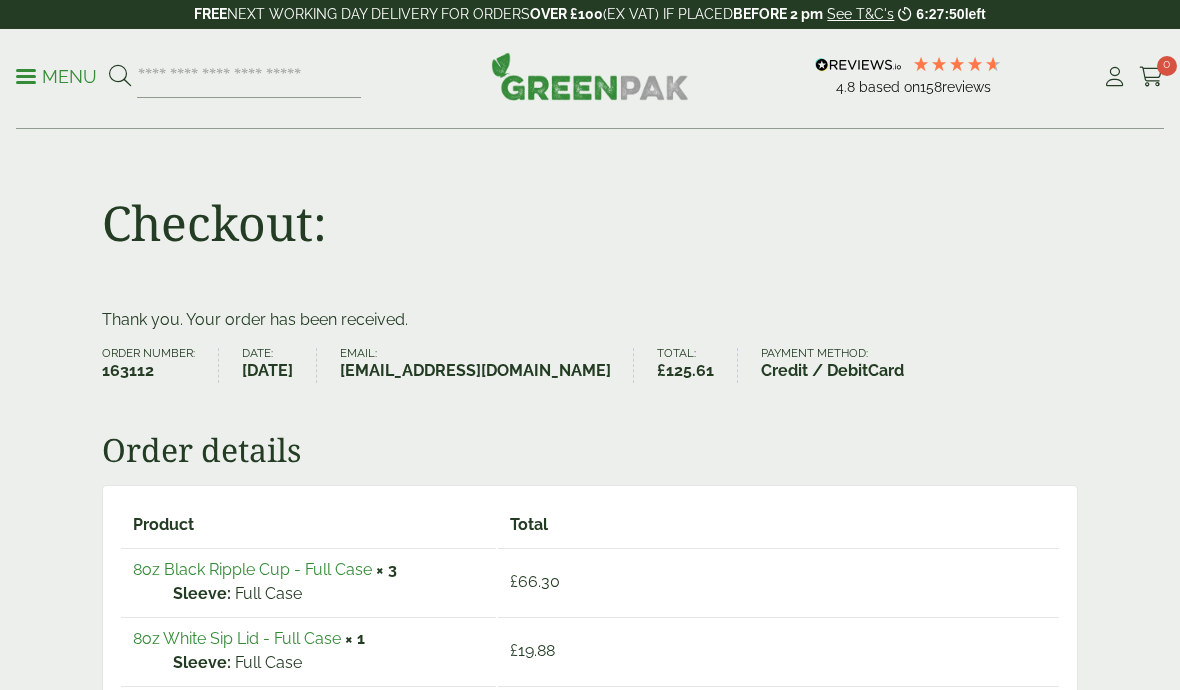scroll, scrollTop: 0, scrollLeft: 0, axis: both 